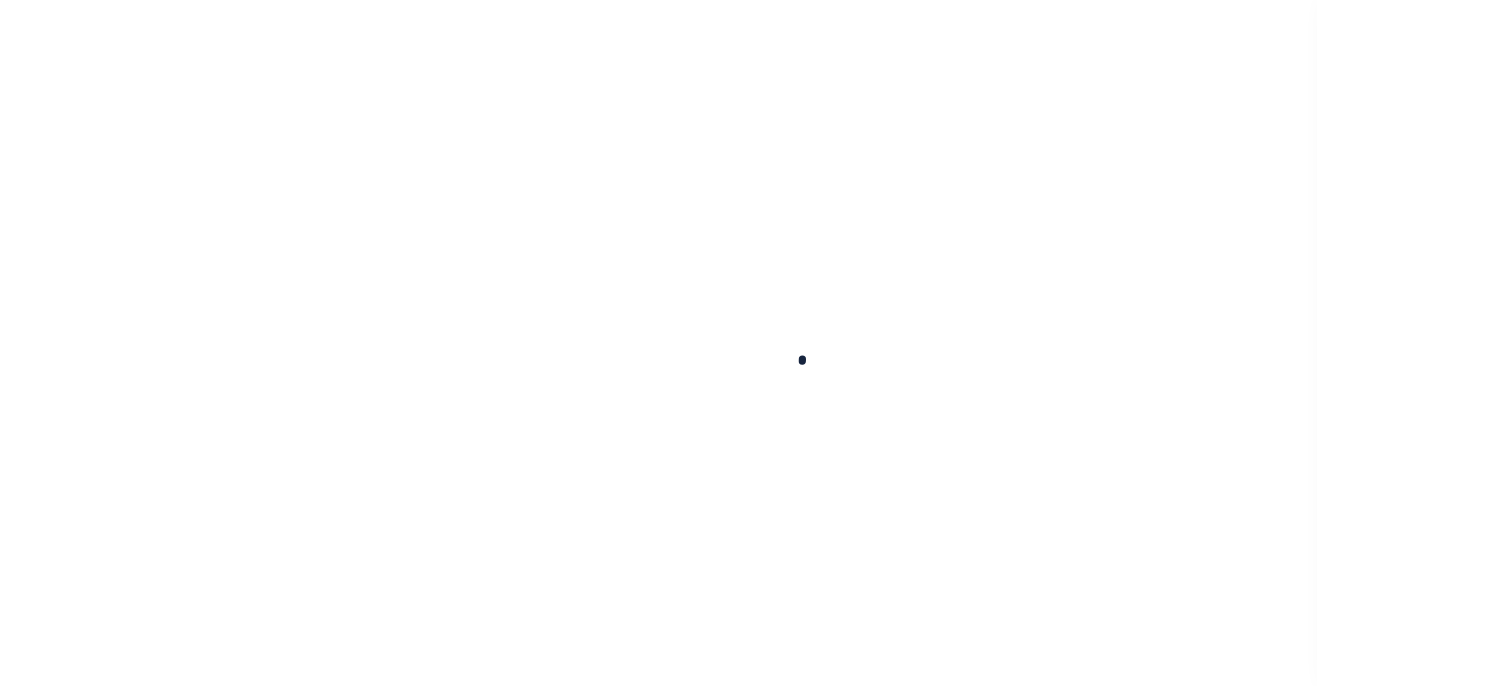 scroll, scrollTop: 0, scrollLeft: 0, axis: both 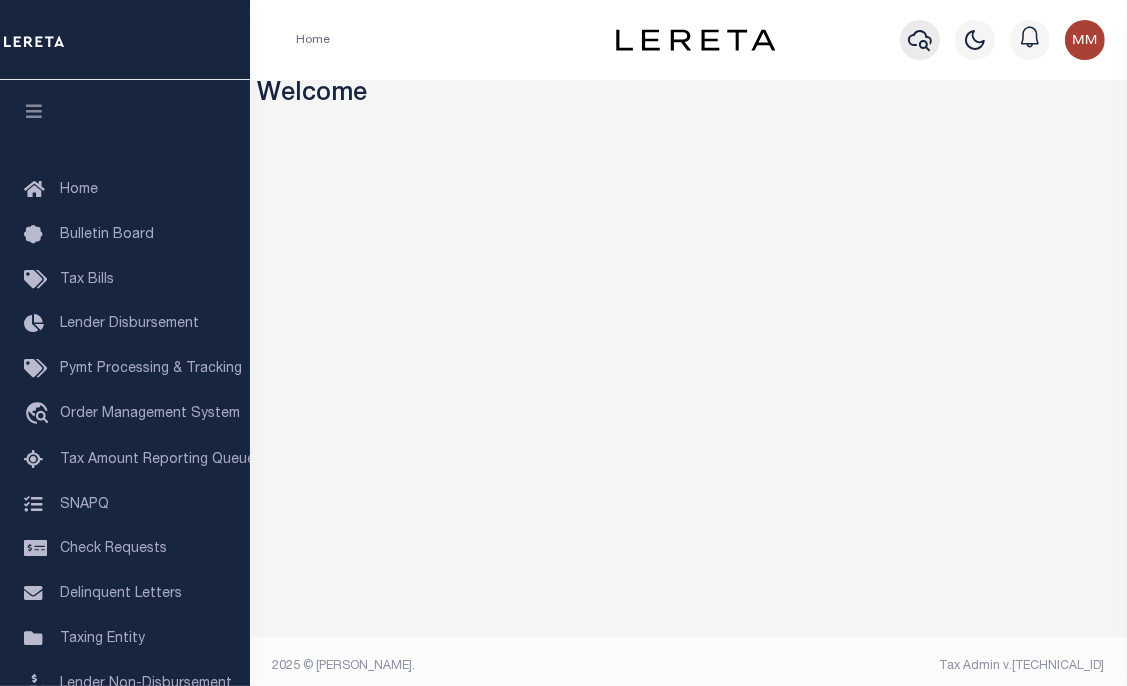 click 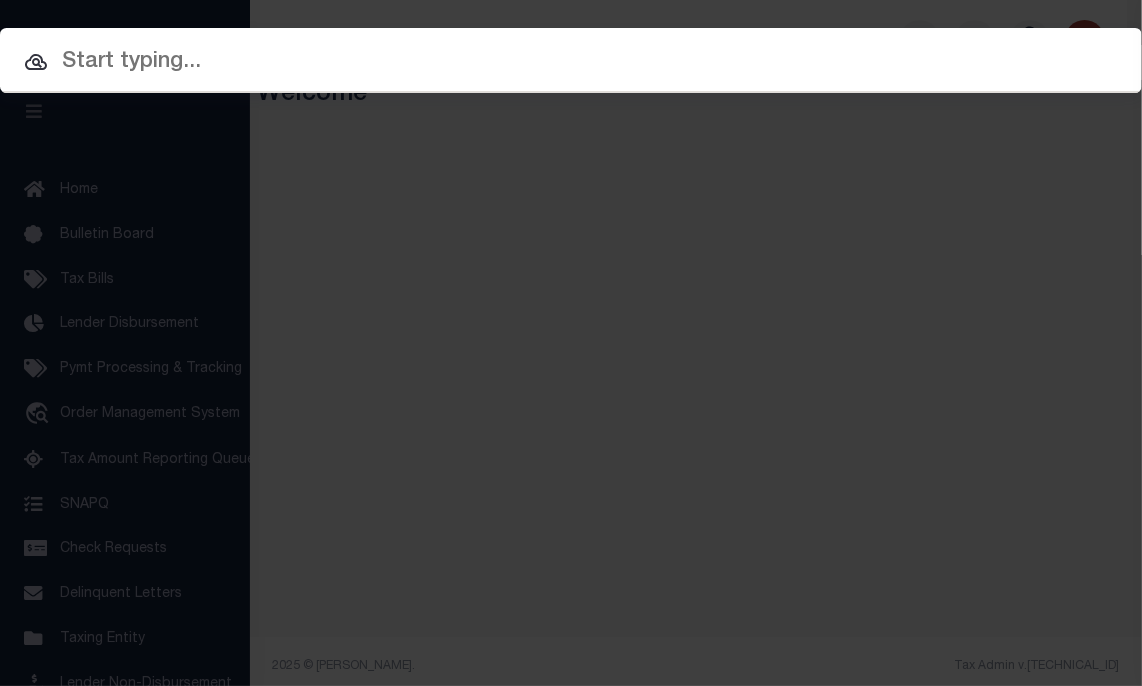 click at bounding box center [571, 62] 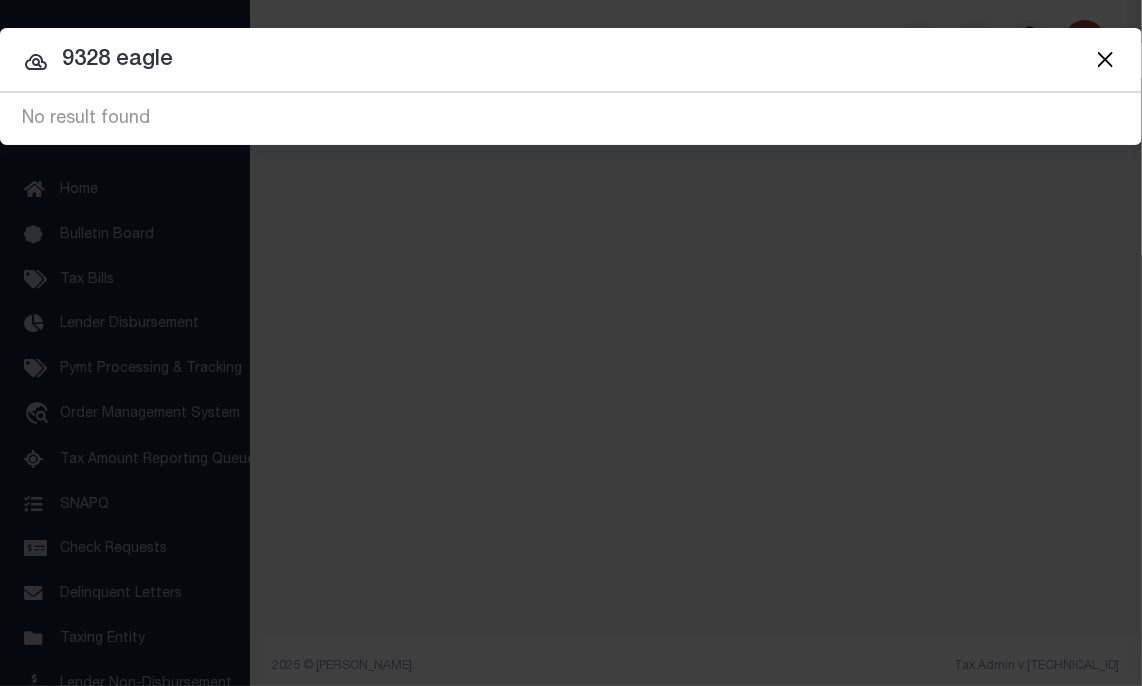 type on "9328 eagle" 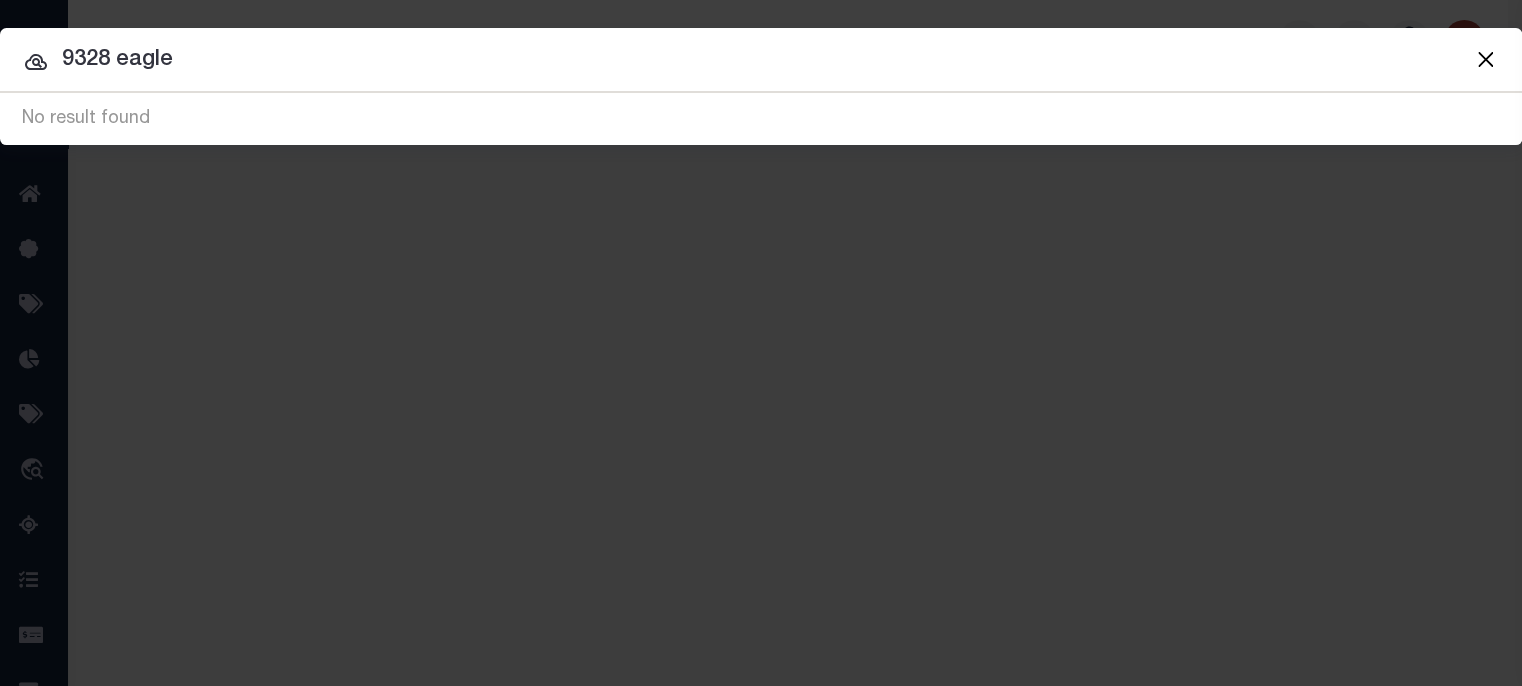 click at bounding box center (1485, 59) 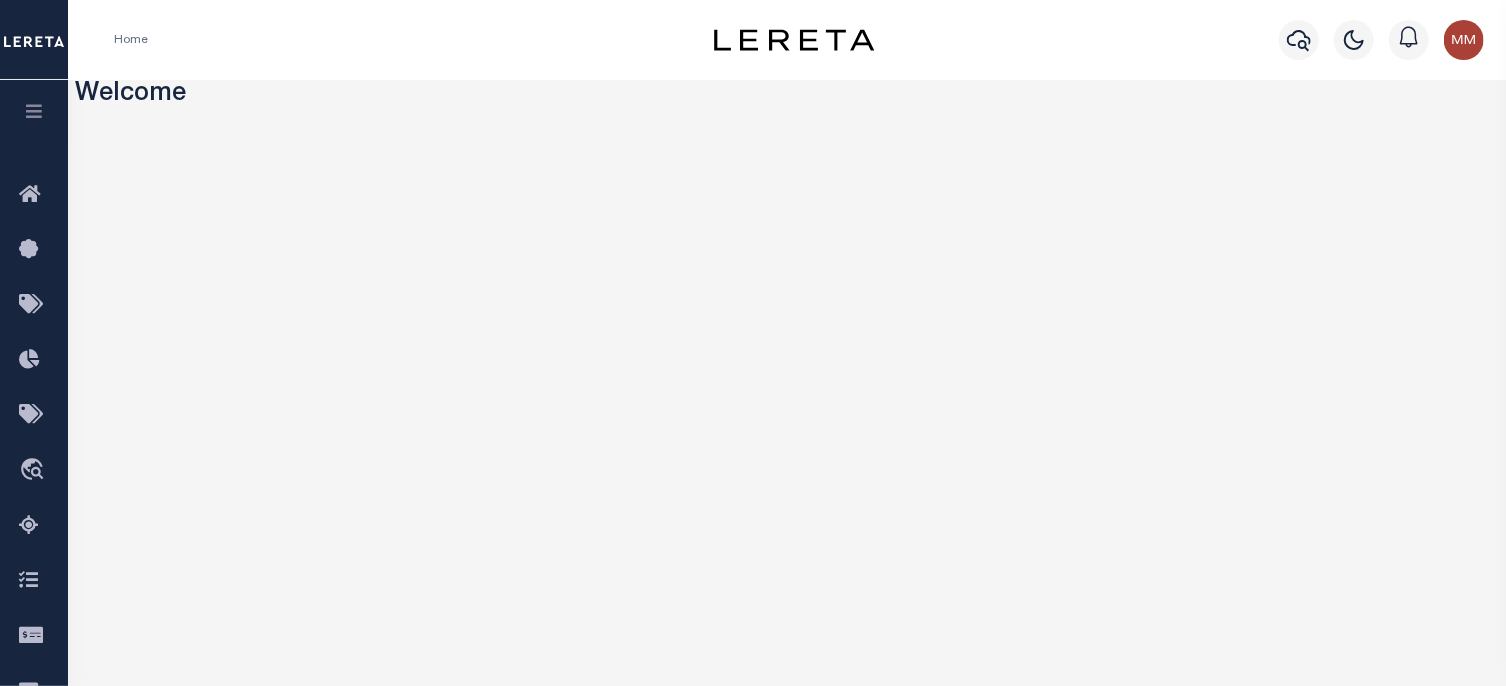 click at bounding box center (34, 111) 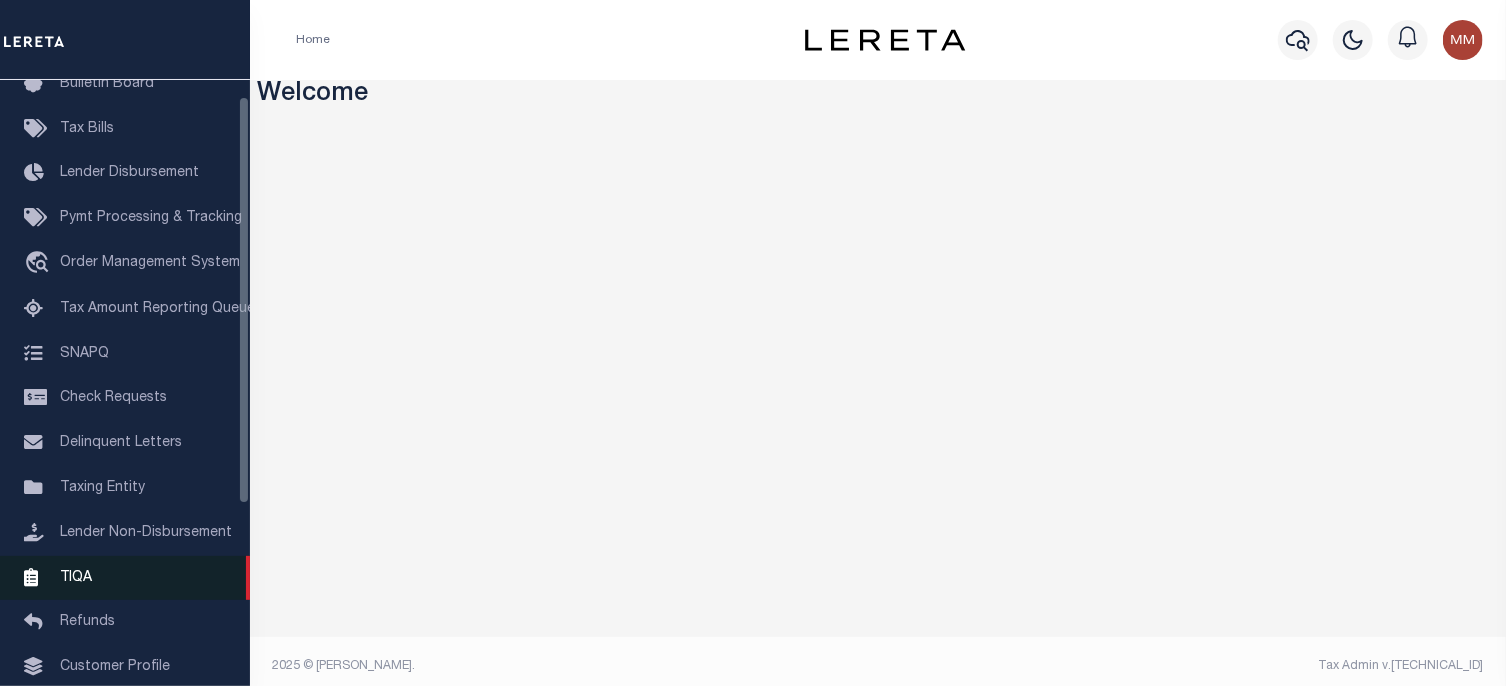 scroll, scrollTop: 200, scrollLeft: 0, axis: vertical 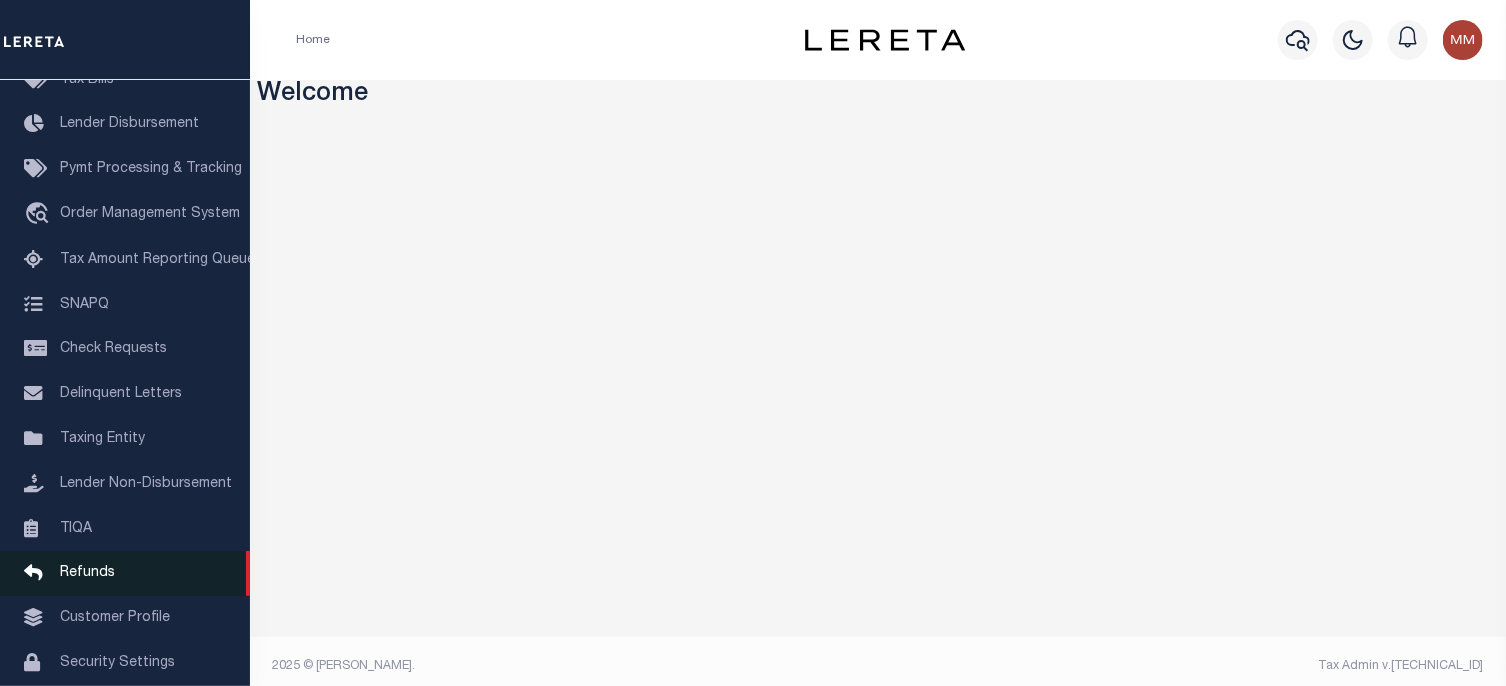 click on "Refunds" at bounding box center [87, 573] 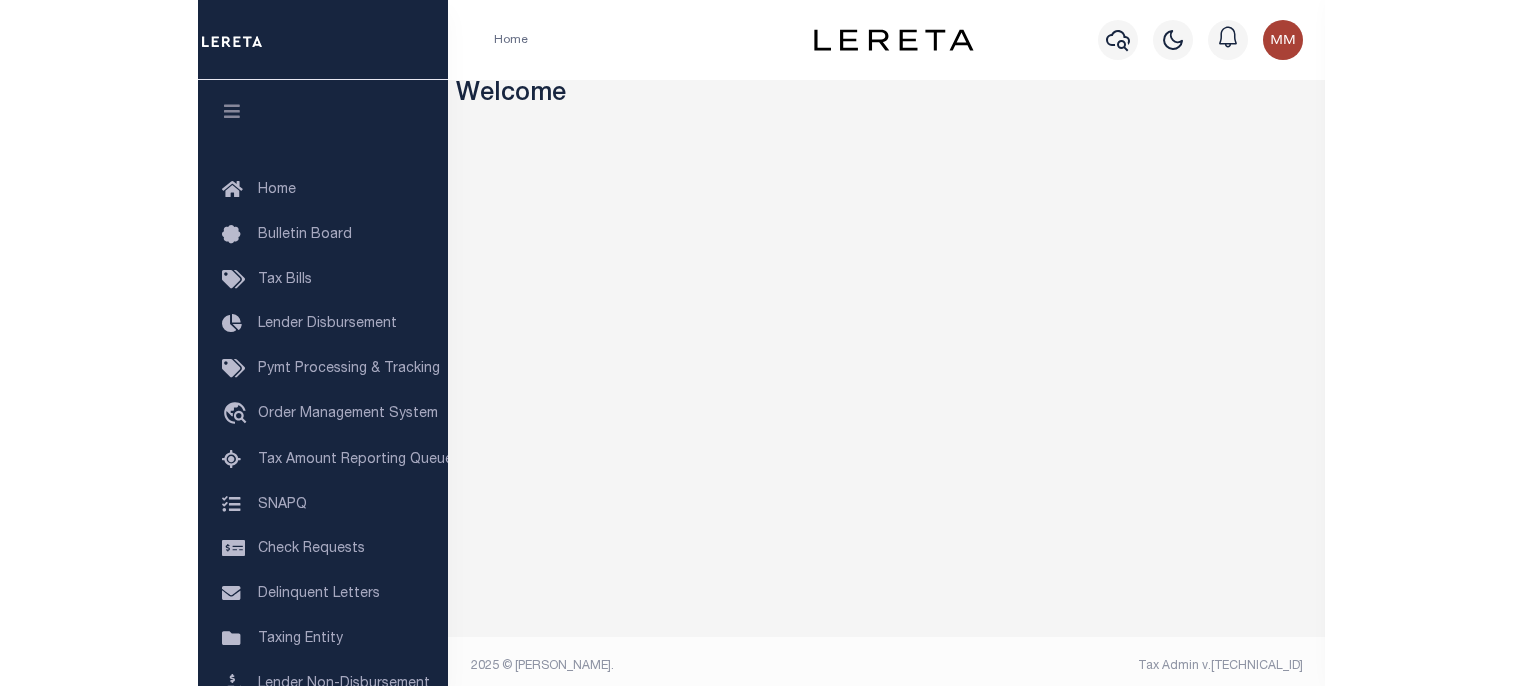 scroll, scrollTop: 0, scrollLeft: 0, axis: both 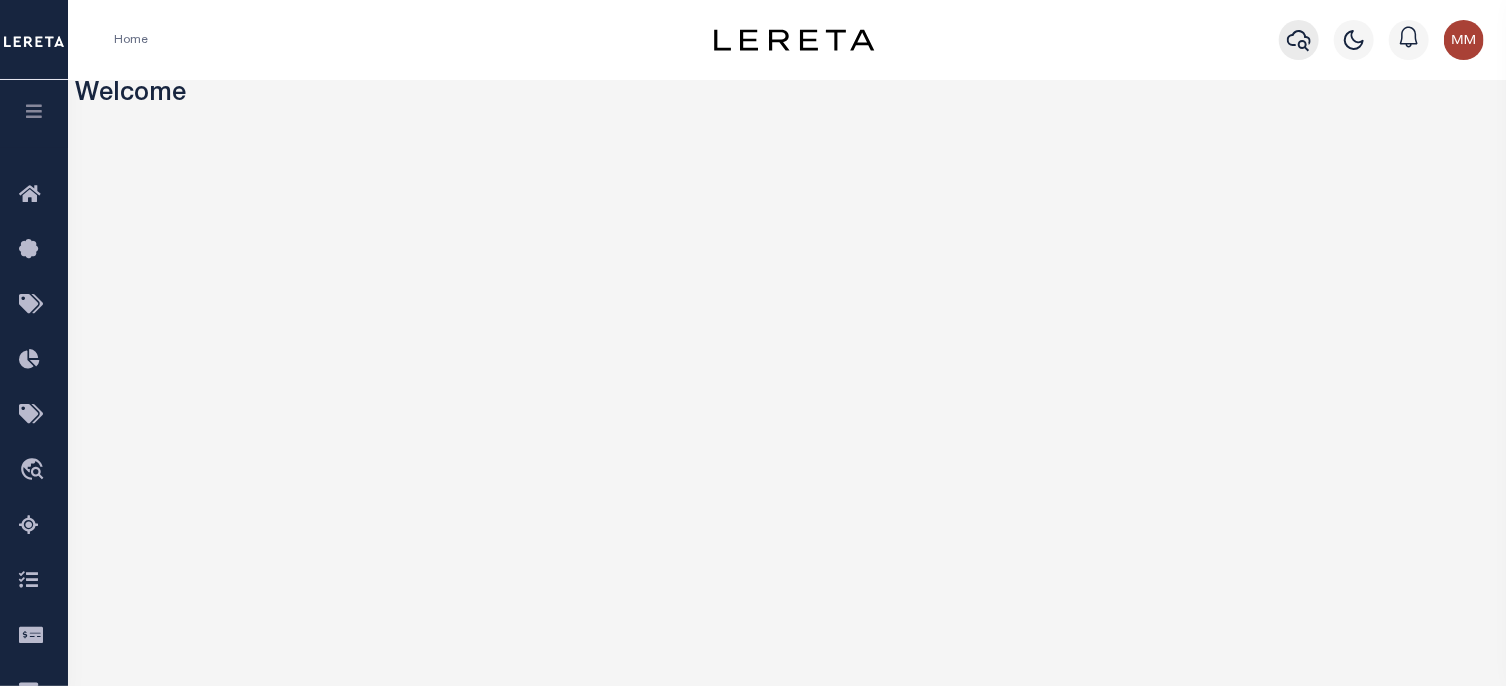 click 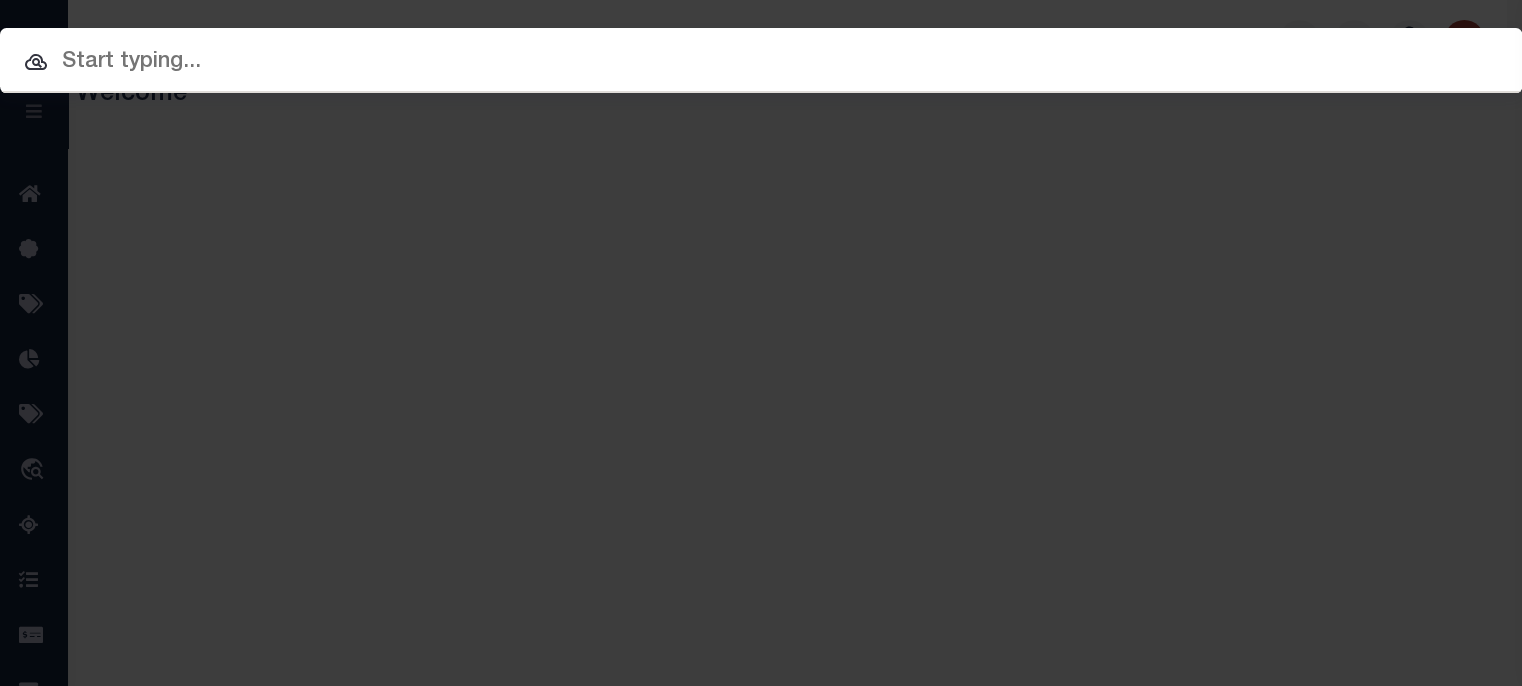 click at bounding box center [761, 62] 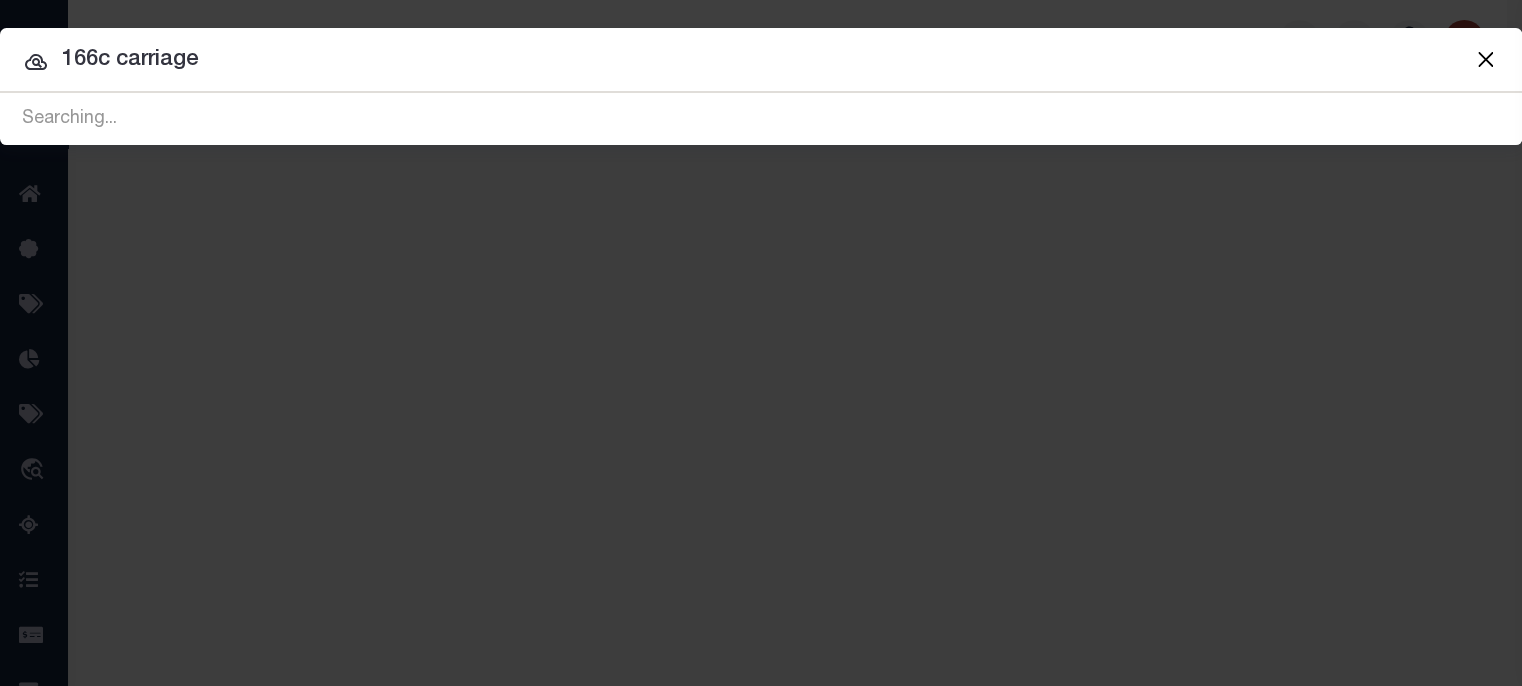 type on "166c carriage" 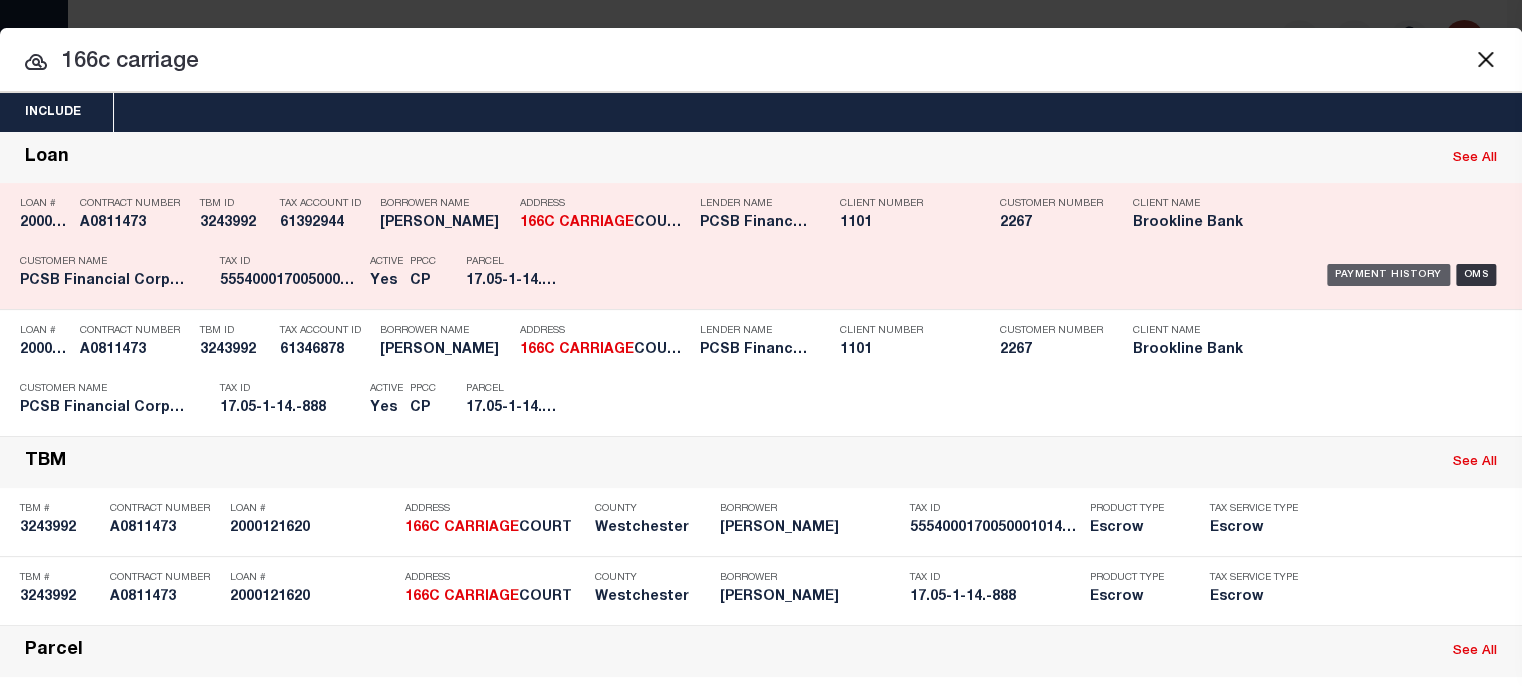 click on "Payment History" at bounding box center [1388, 275] 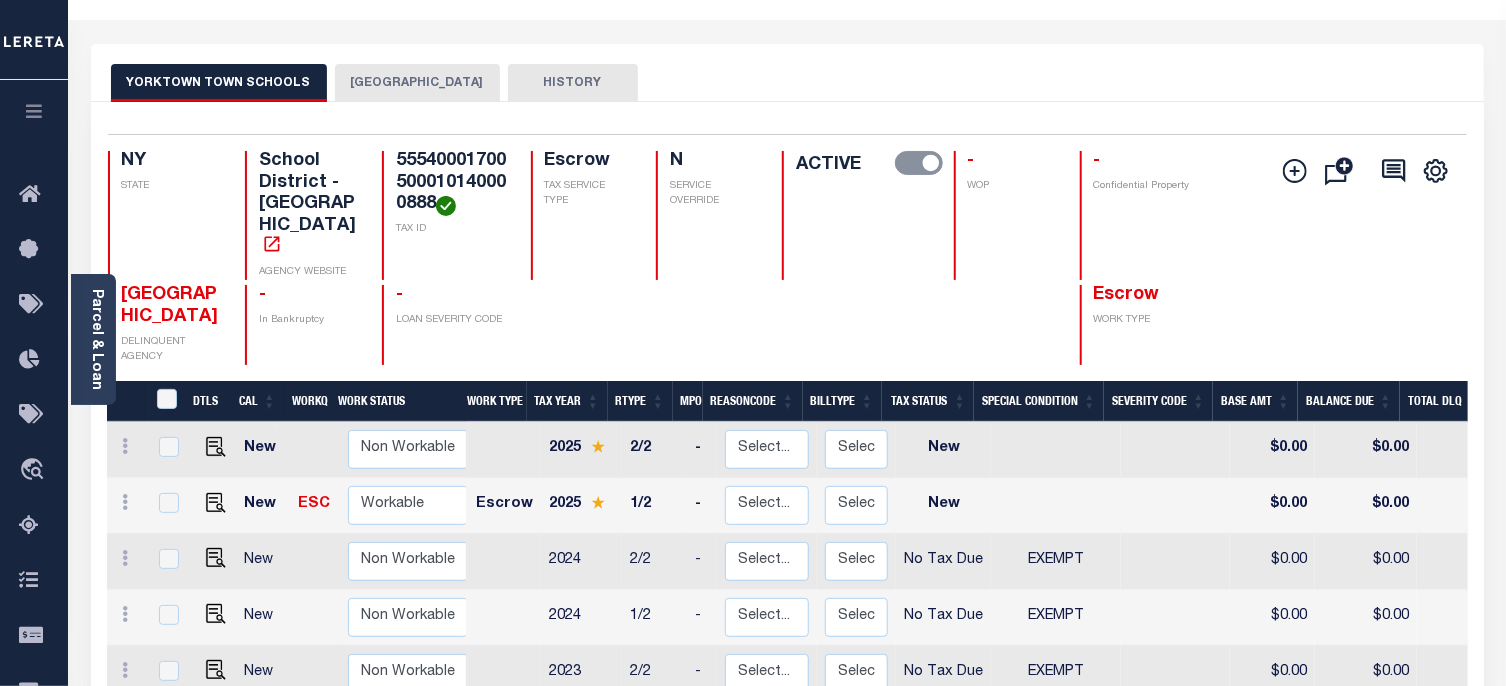 scroll, scrollTop: 300, scrollLeft: 0, axis: vertical 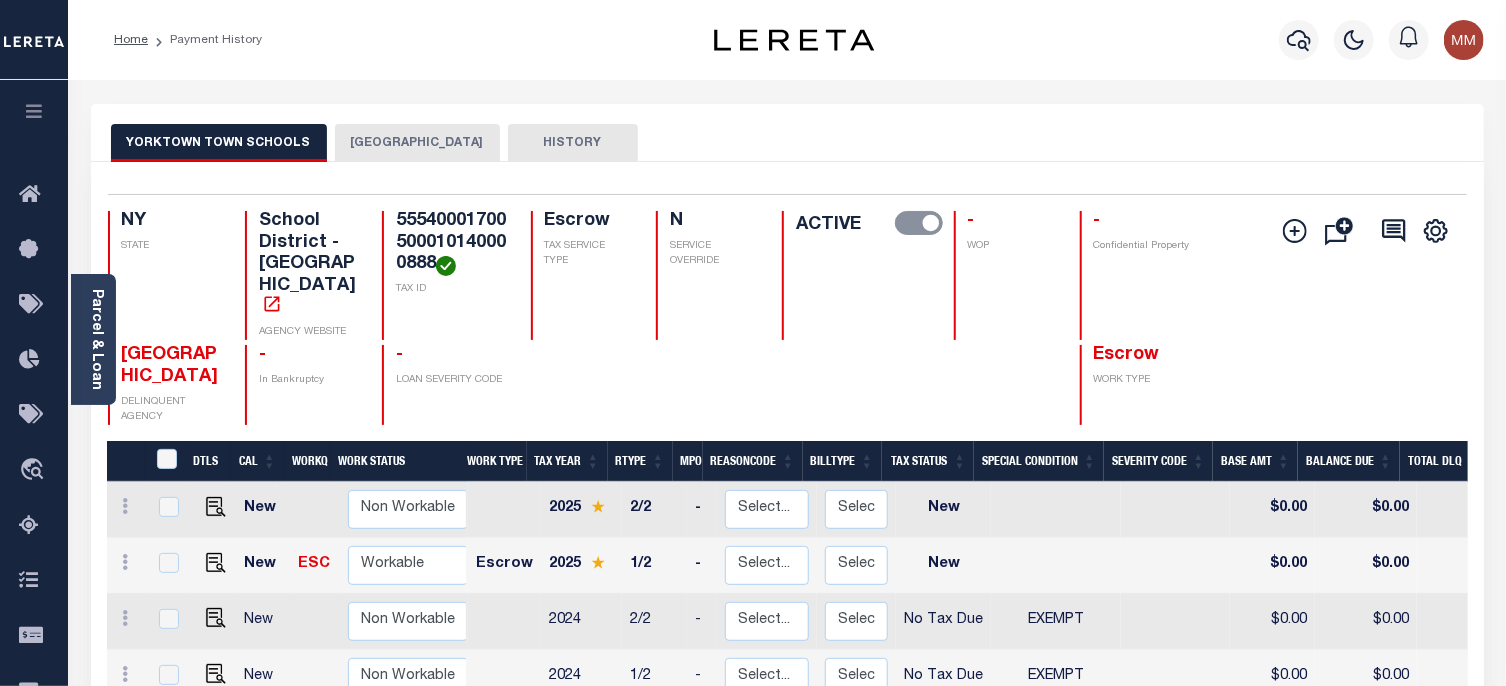 click on "YORKTOWN TOWN" at bounding box center [417, 143] 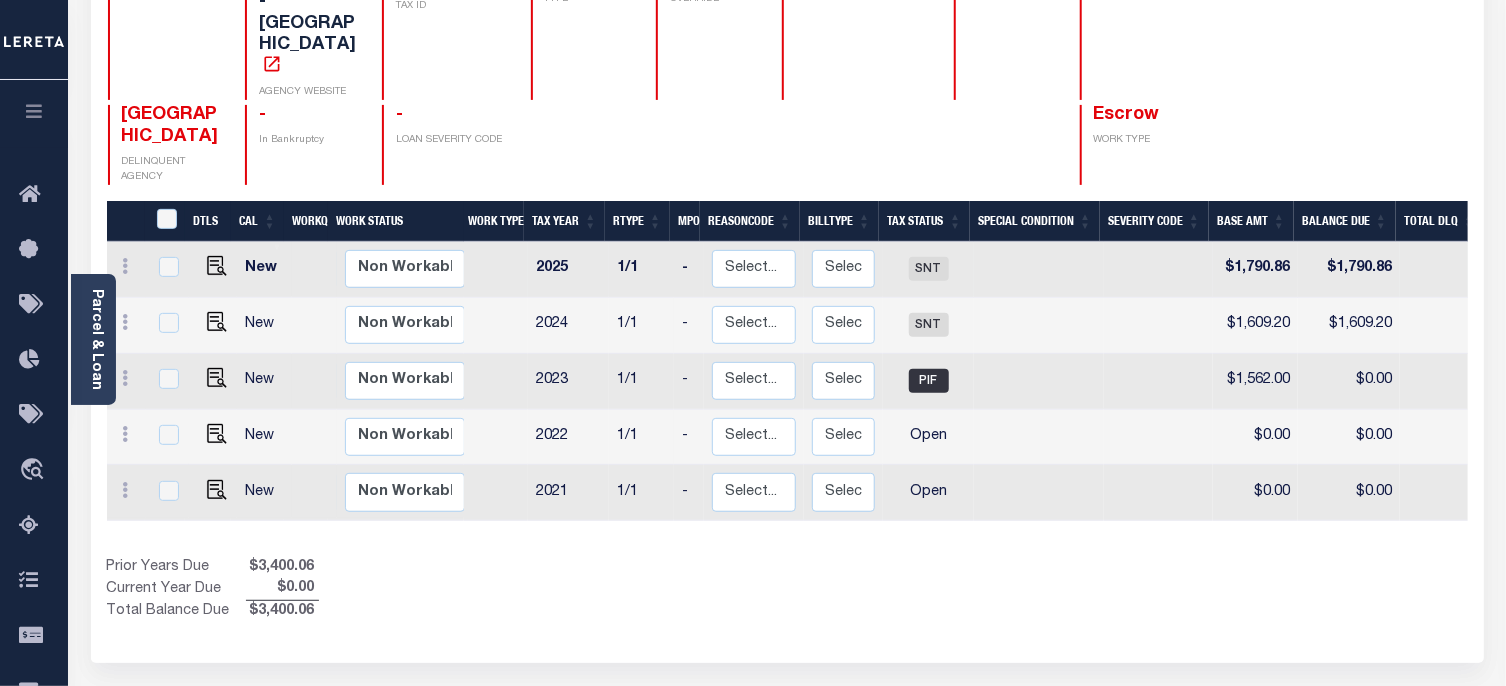 scroll, scrollTop: 300, scrollLeft: 0, axis: vertical 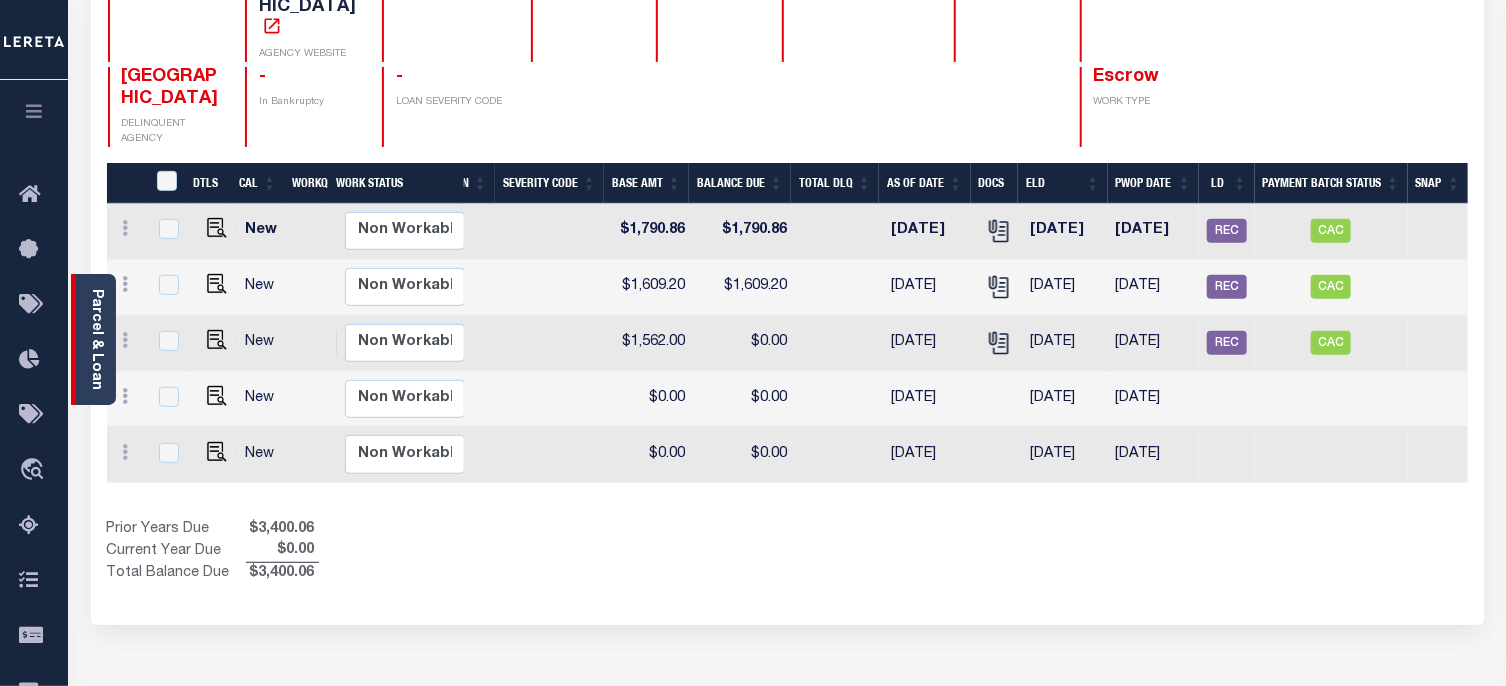 click on "Parcel & Loan" at bounding box center [93, 339] 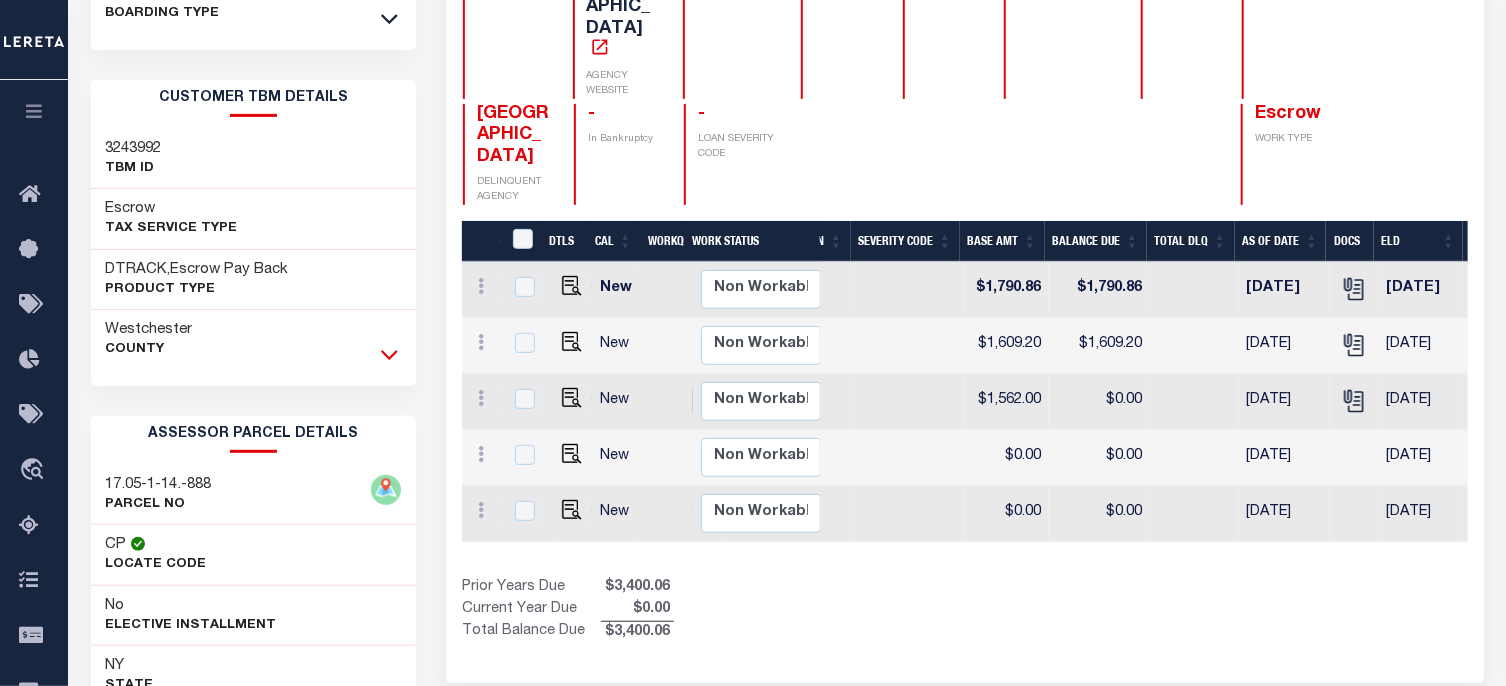 click 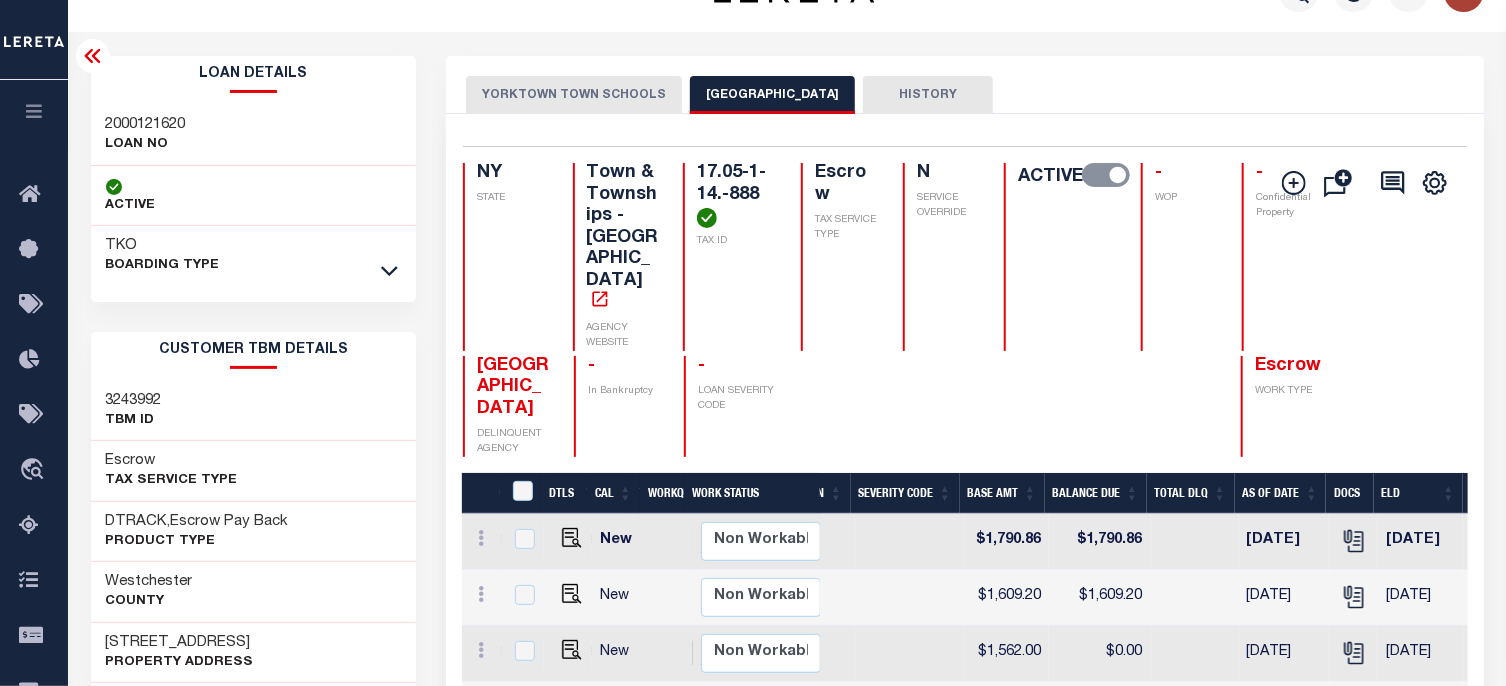 scroll, scrollTop: 0, scrollLeft: 0, axis: both 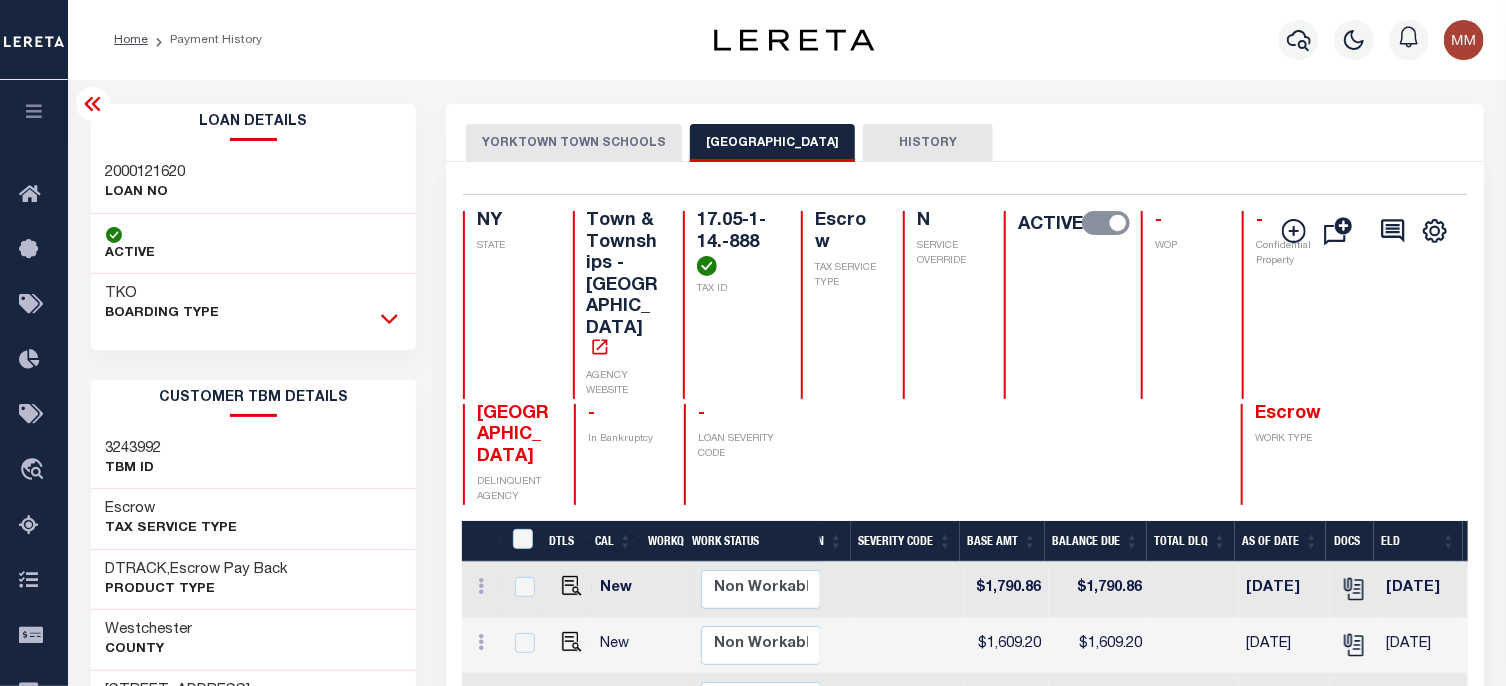 click 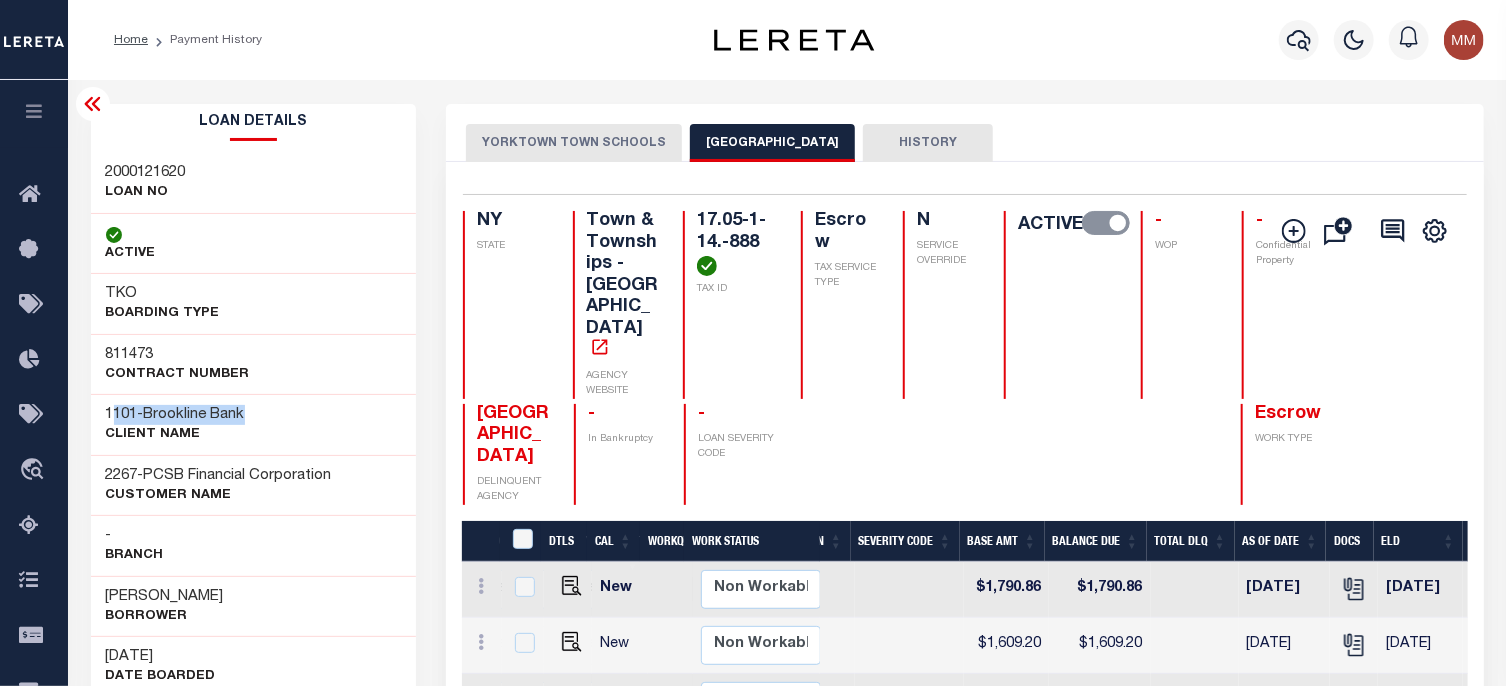drag, startPoint x: 110, startPoint y: 402, endPoint x: 273, endPoint y: 422, distance: 164.22241 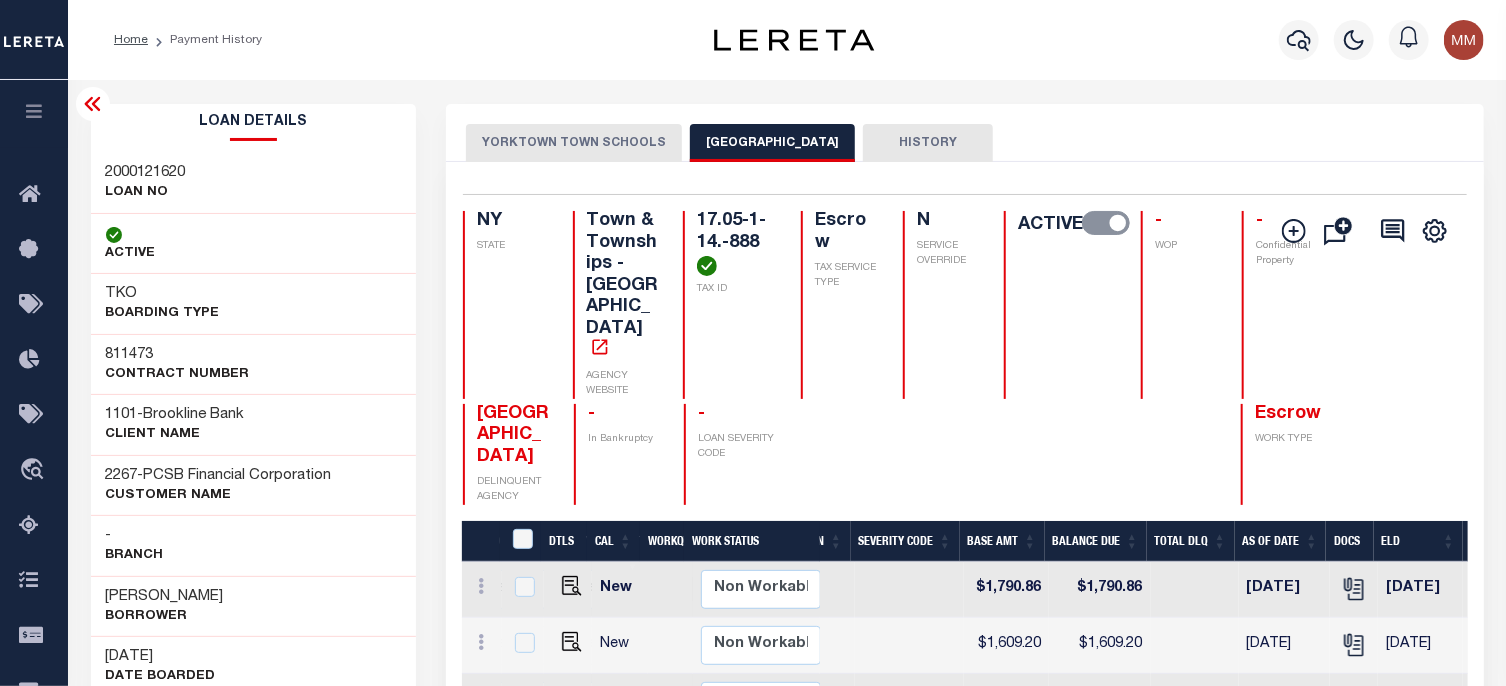 drag, startPoint x: 350, startPoint y: 342, endPoint x: 320, endPoint y: 347, distance: 30.413813 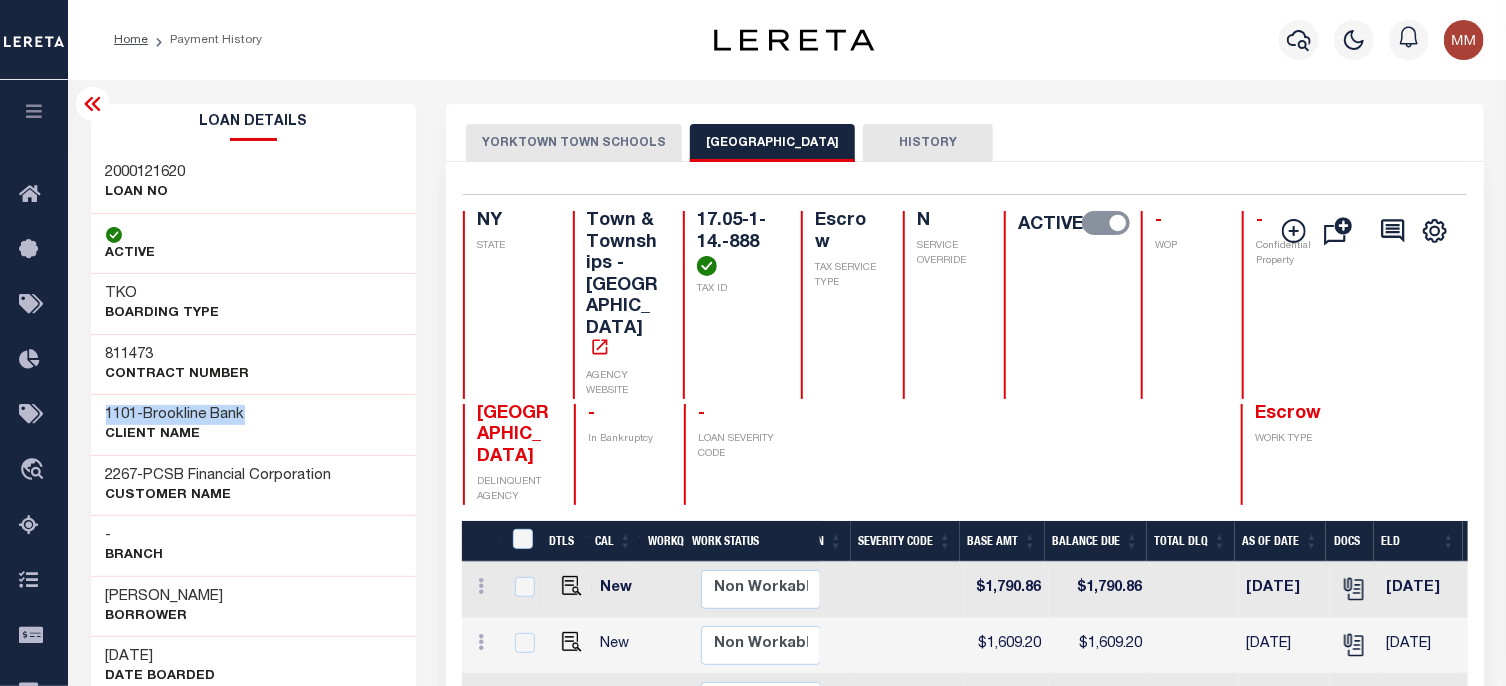 drag, startPoint x: 199, startPoint y: 415, endPoint x: 260, endPoint y: 418, distance: 61.073727 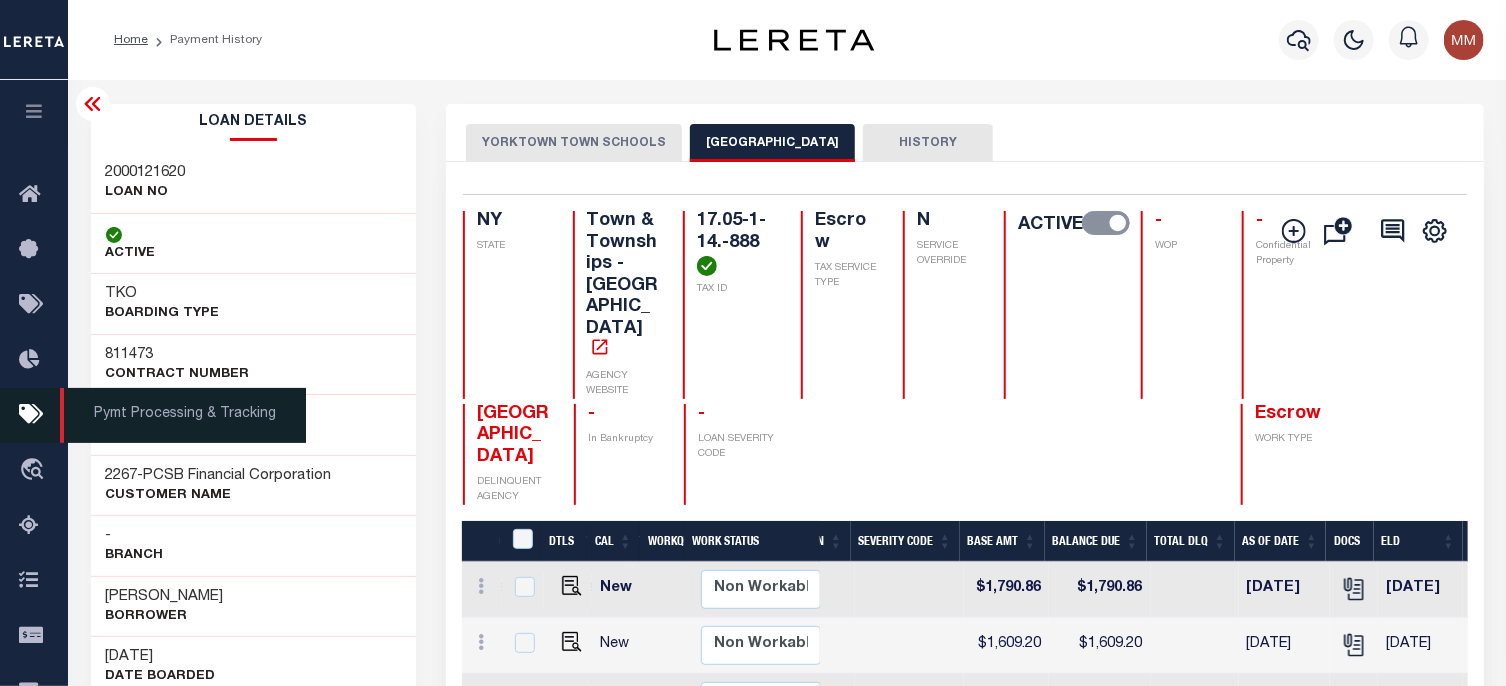 copy on "1101  -   Brookline Bank" 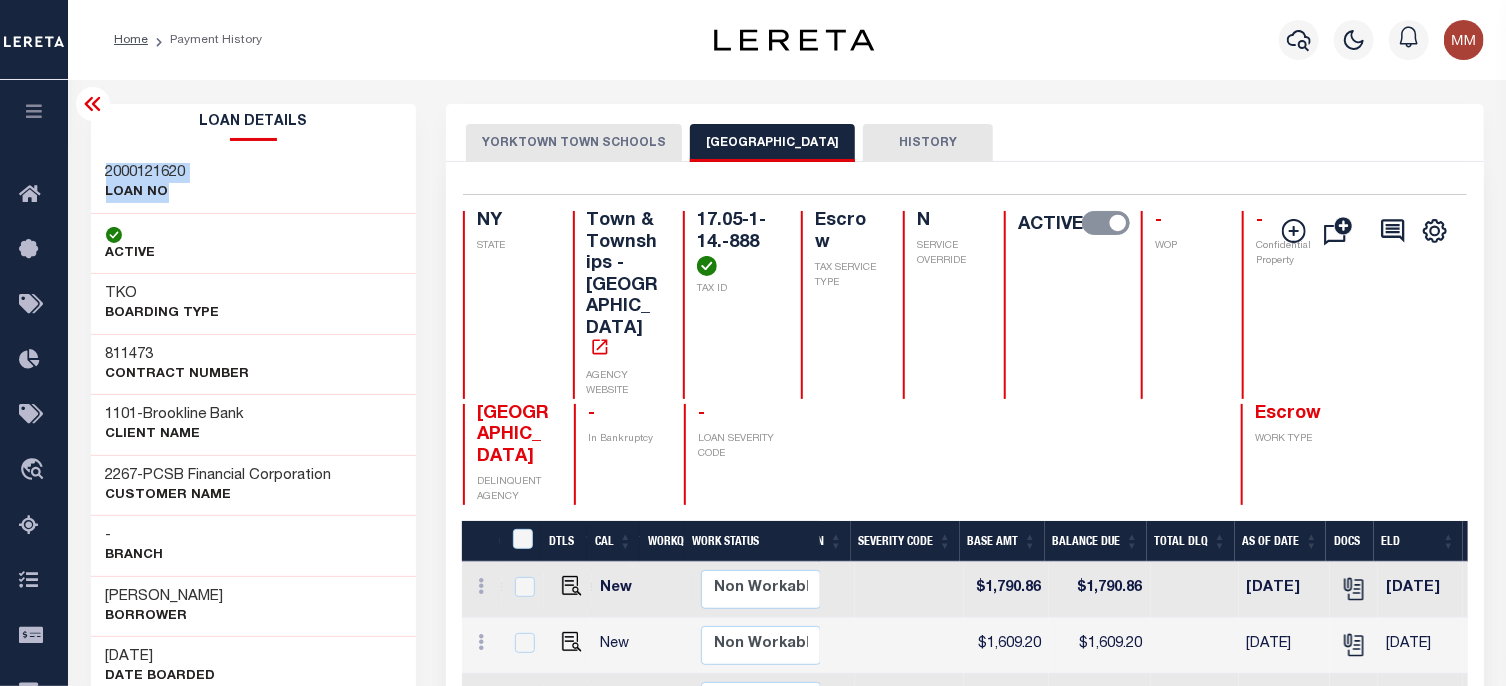 drag, startPoint x: 96, startPoint y: 170, endPoint x: 196, endPoint y: 194, distance: 102.83968 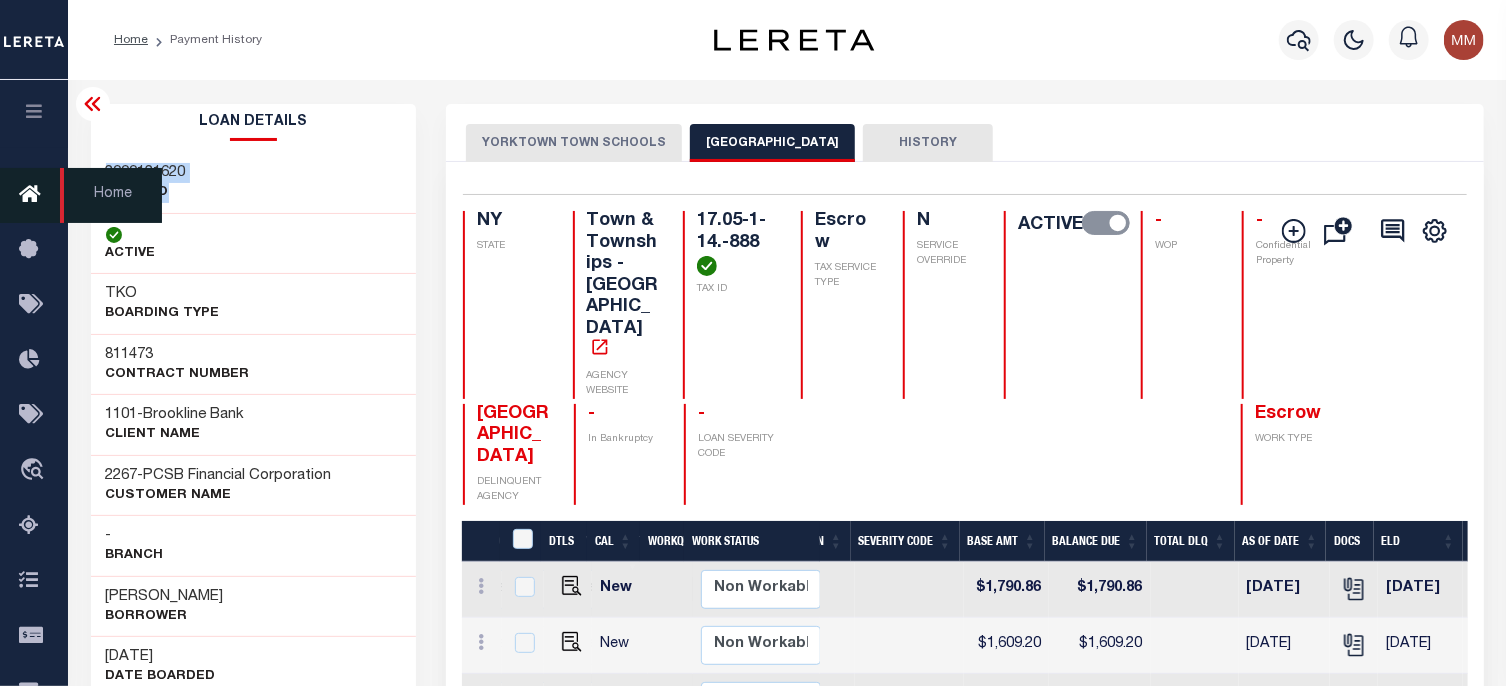 copy on "2000121620
LOAN NO" 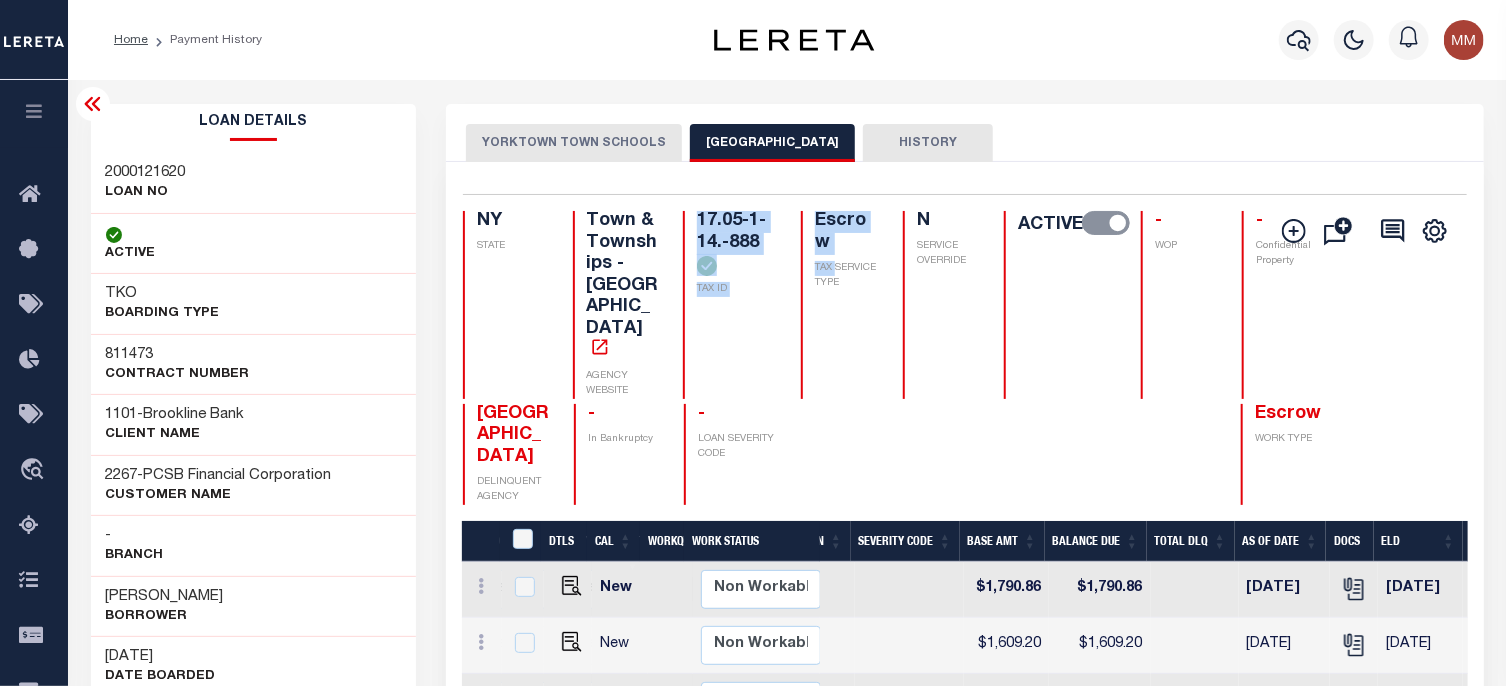drag, startPoint x: 693, startPoint y: 209, endPoint x: 328, endPoint y: 250, distance: 367.29553 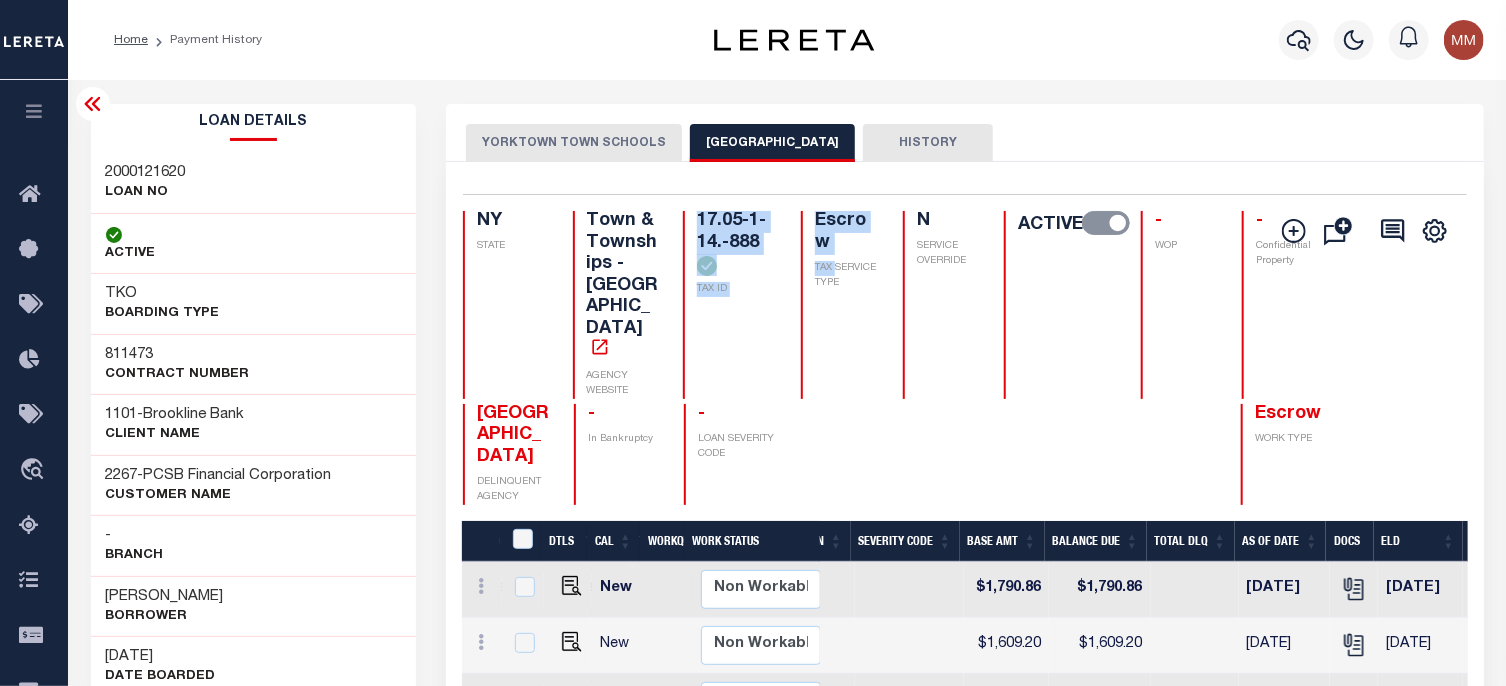 copy on "17.05-1-14.-888
TAX ID
Escrow
TAX" 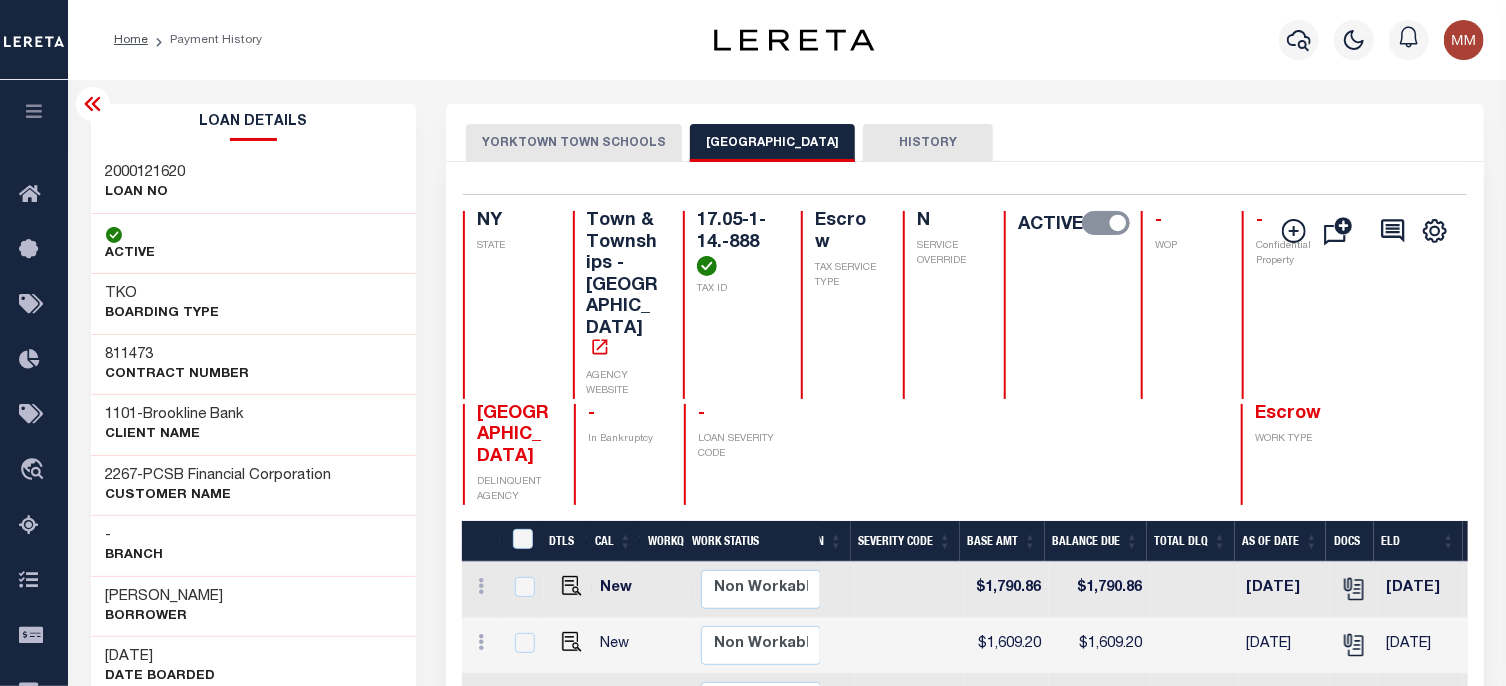 click on "LOAN SEVERITY CODE" at bounding box center [738, 447] 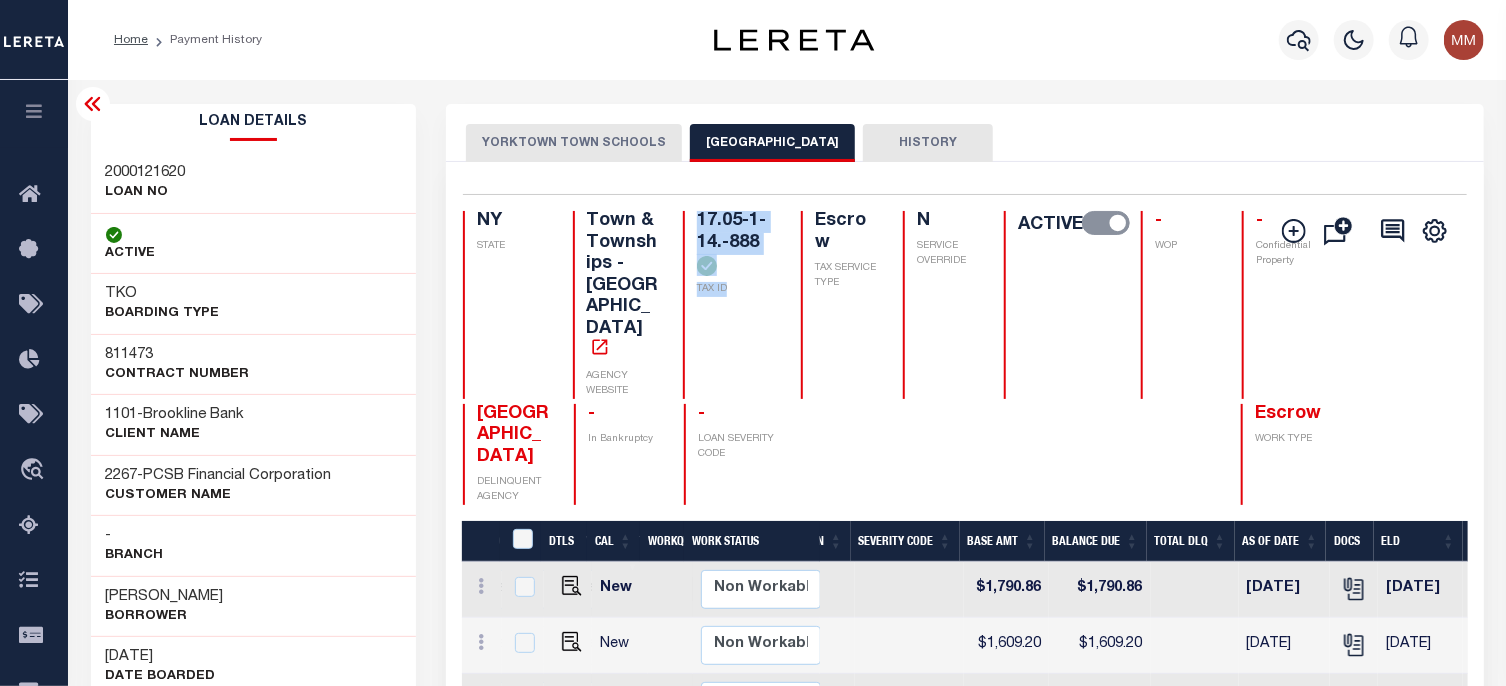 drag, startPoint x: 692, startPoint y: 224, endPoint x: 728, endPoint y: 283, distance: 69.115845 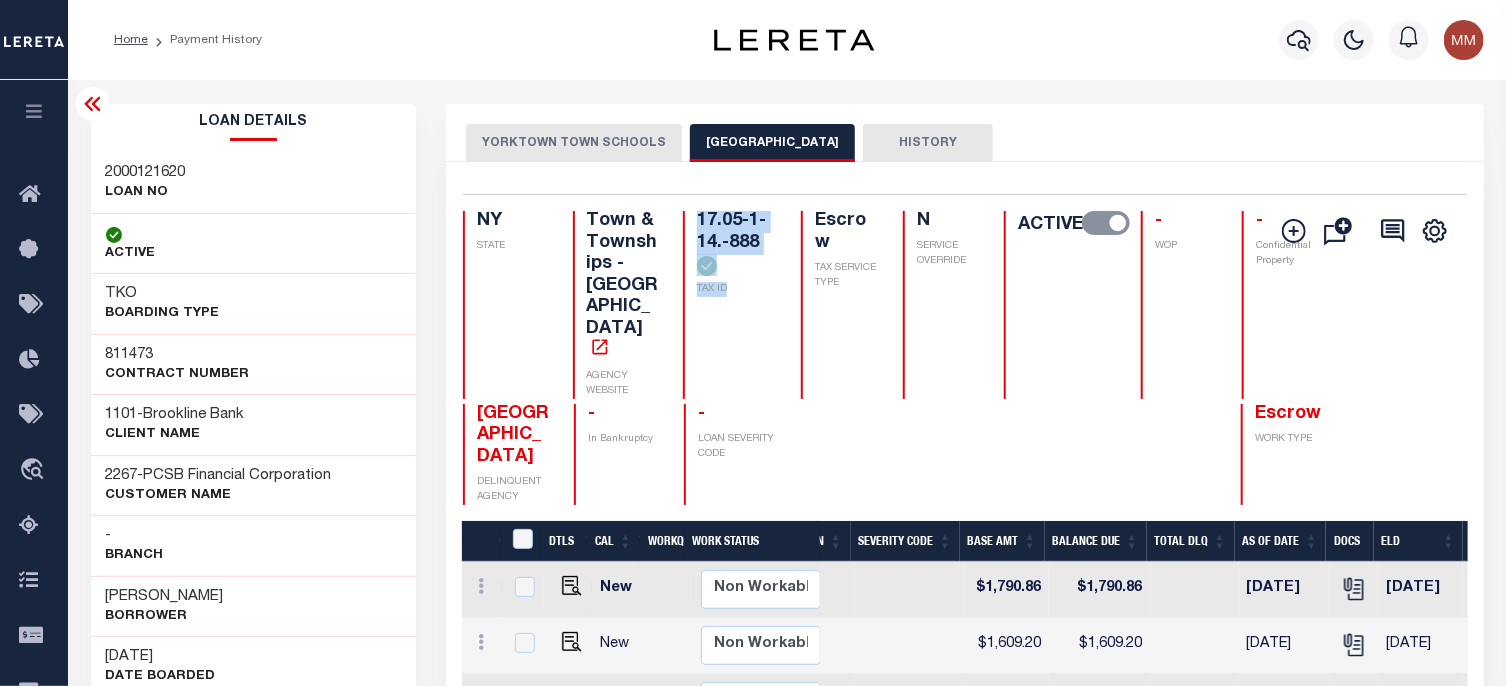 click on "17.05-1-14.-888
TAX ID" at bounding box center [730, 305] 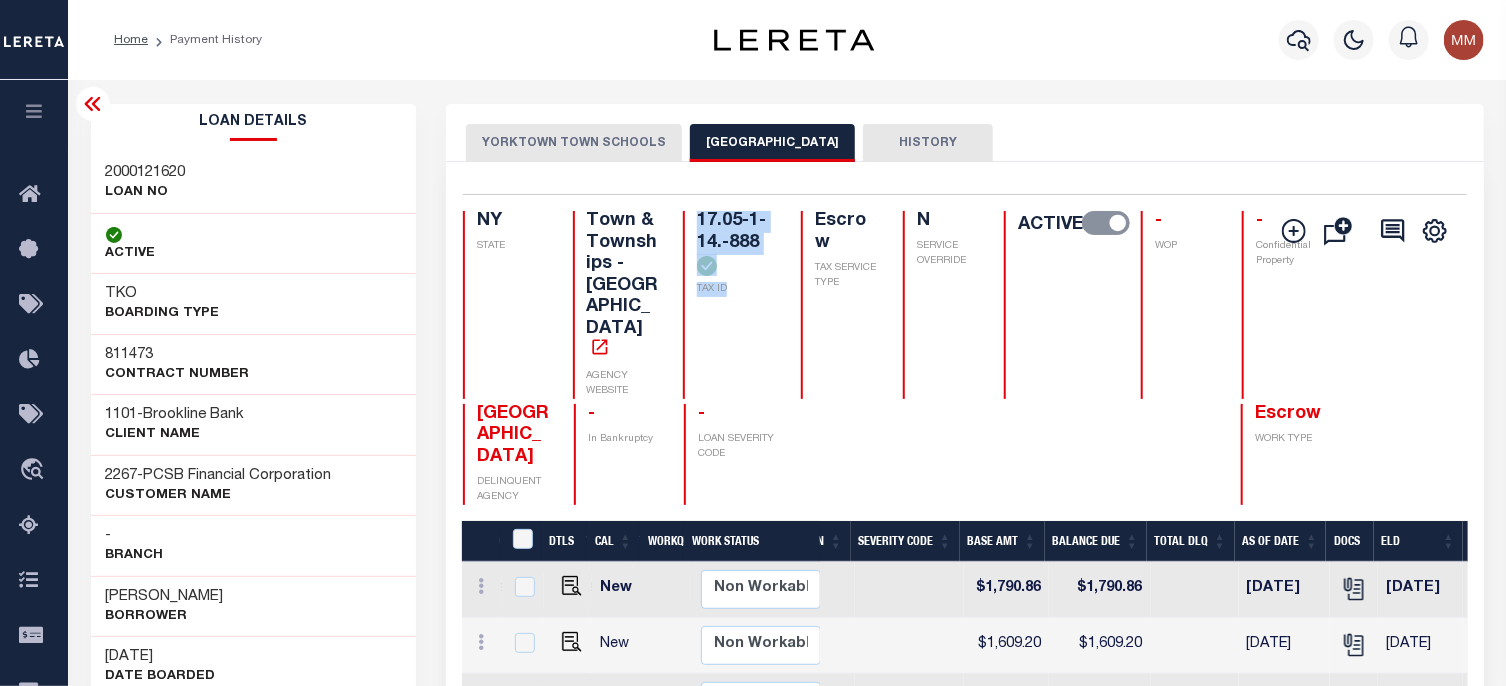 copy on "17.05-1-14.-888
TAX ID" 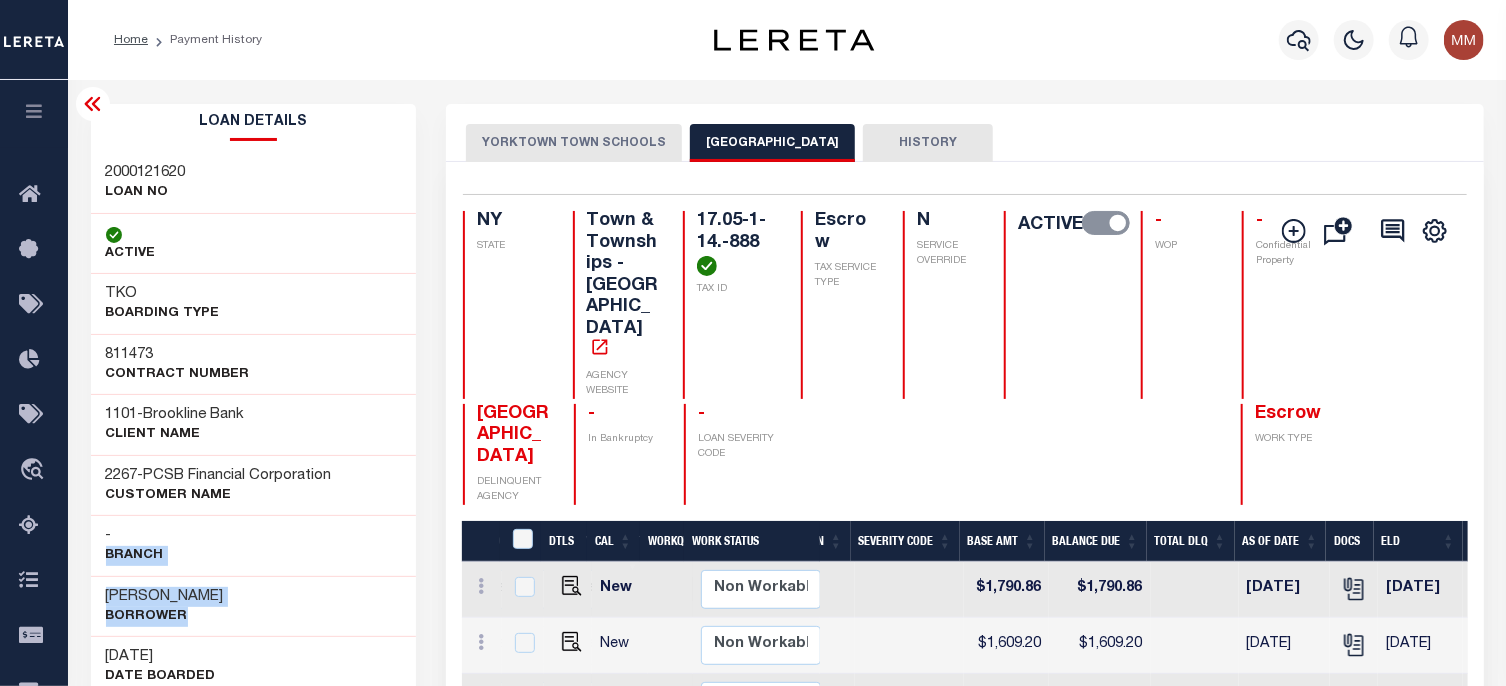 drag, startPoint x: 105, startPoint y: 573, endPoint x: 275, endPoint y: 613, distance: 174.64249 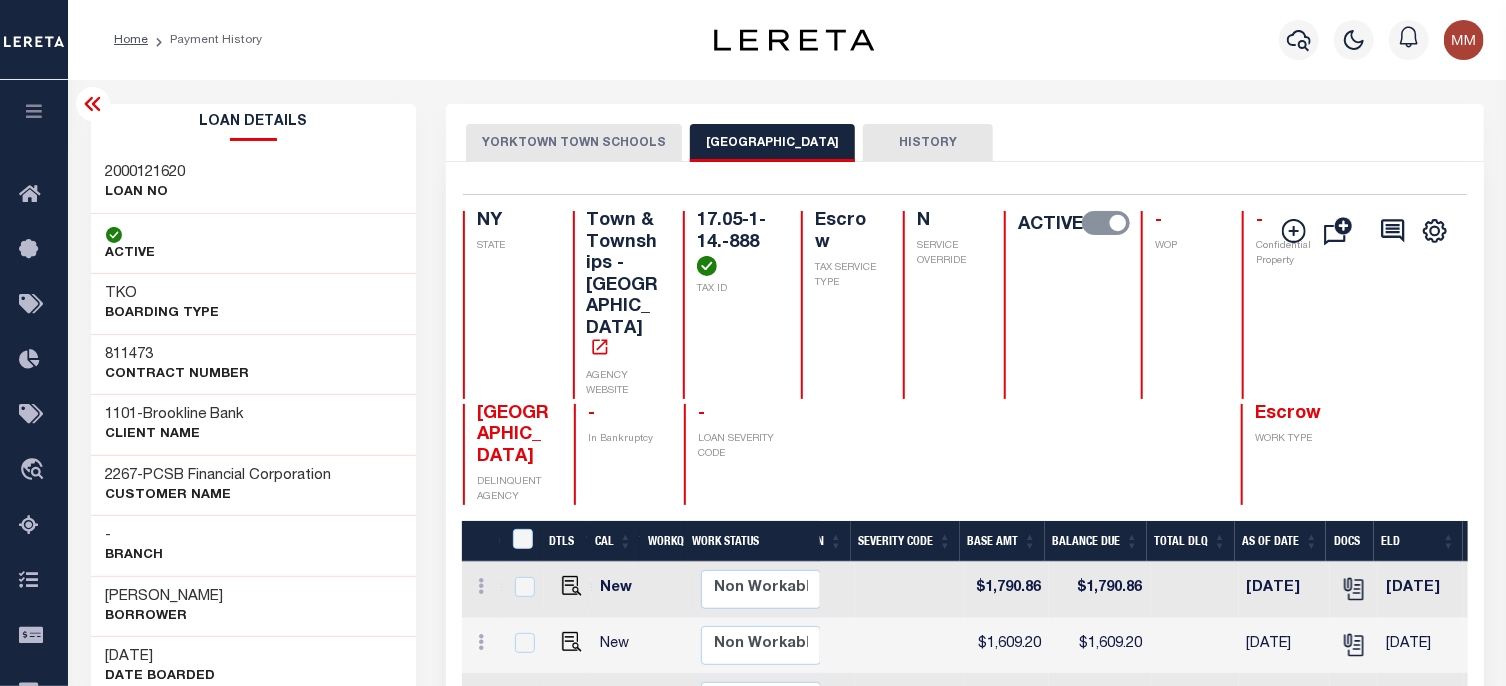 click on "-
Branch" at bounding box center (254, 545) 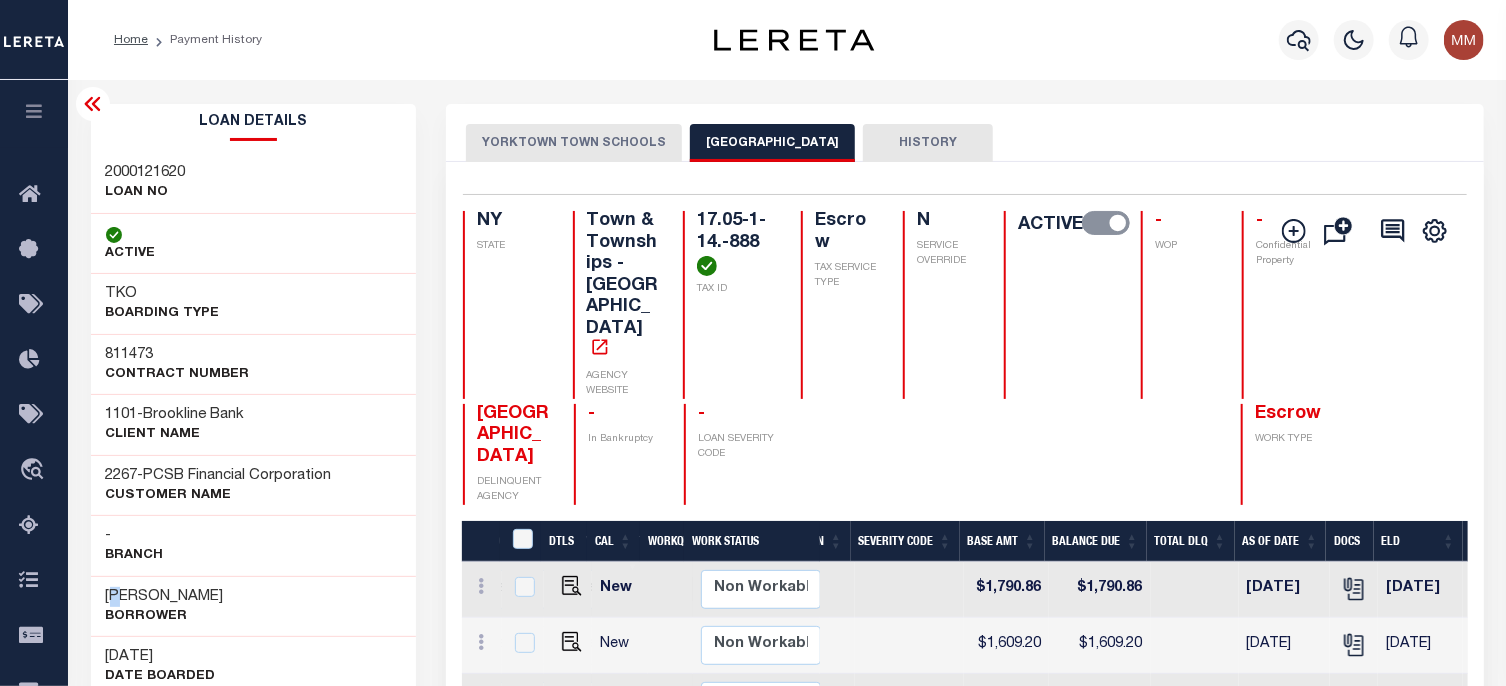 drag, startPoint x: 117, startPoint y: 585, endPoint x: 124, endPoint y: 601, distance: 17.464249 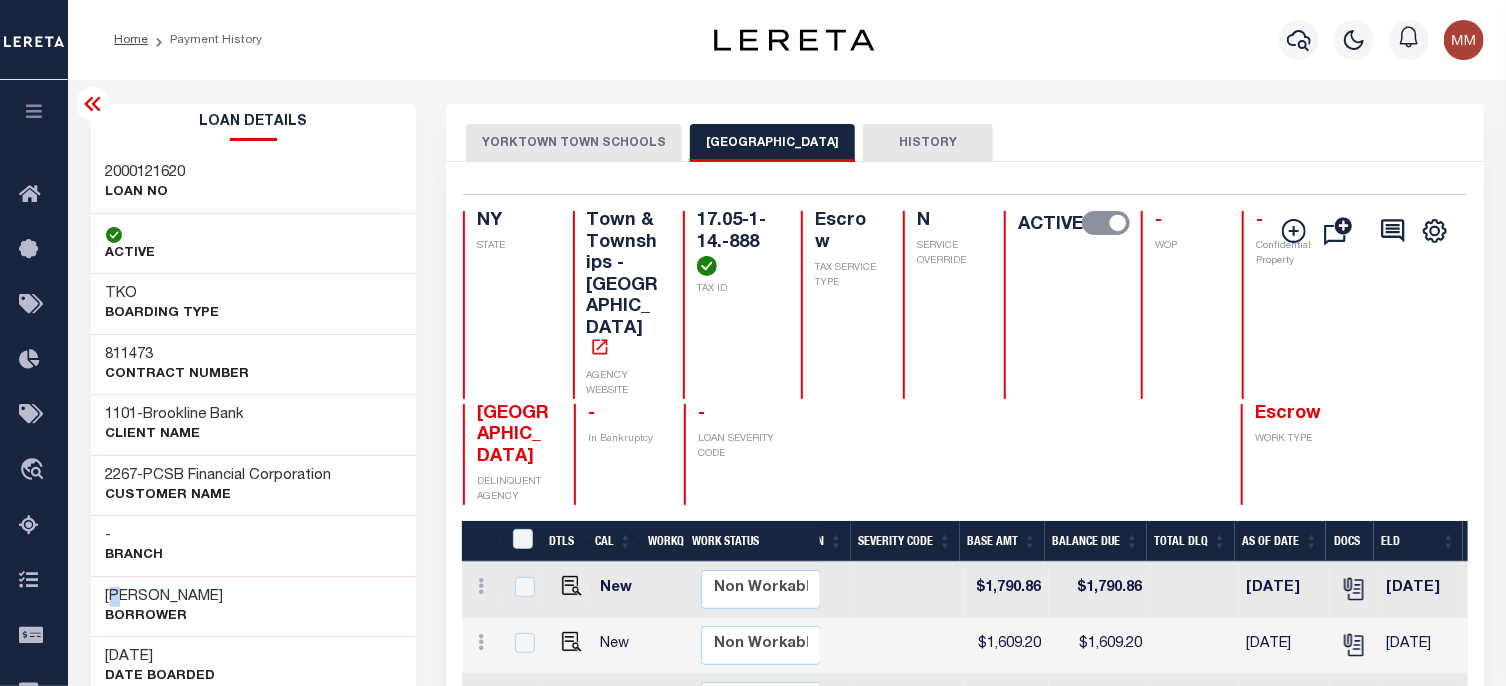 click on "ROONEY JAMES" at bounding box center (165, 597) 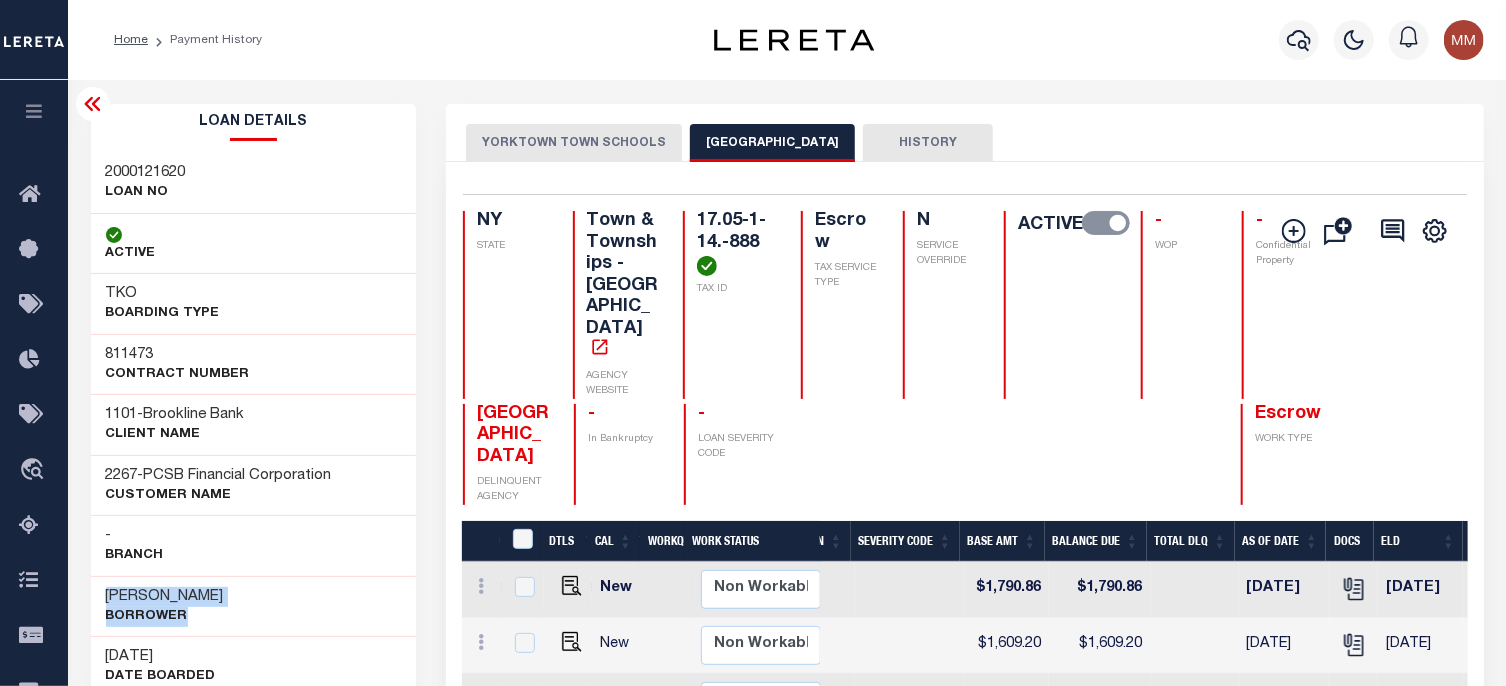 drag, startPoint x: 105, startPoint y: 590, endPoint x: 74, endPoint y: 462, distance: 131.70042 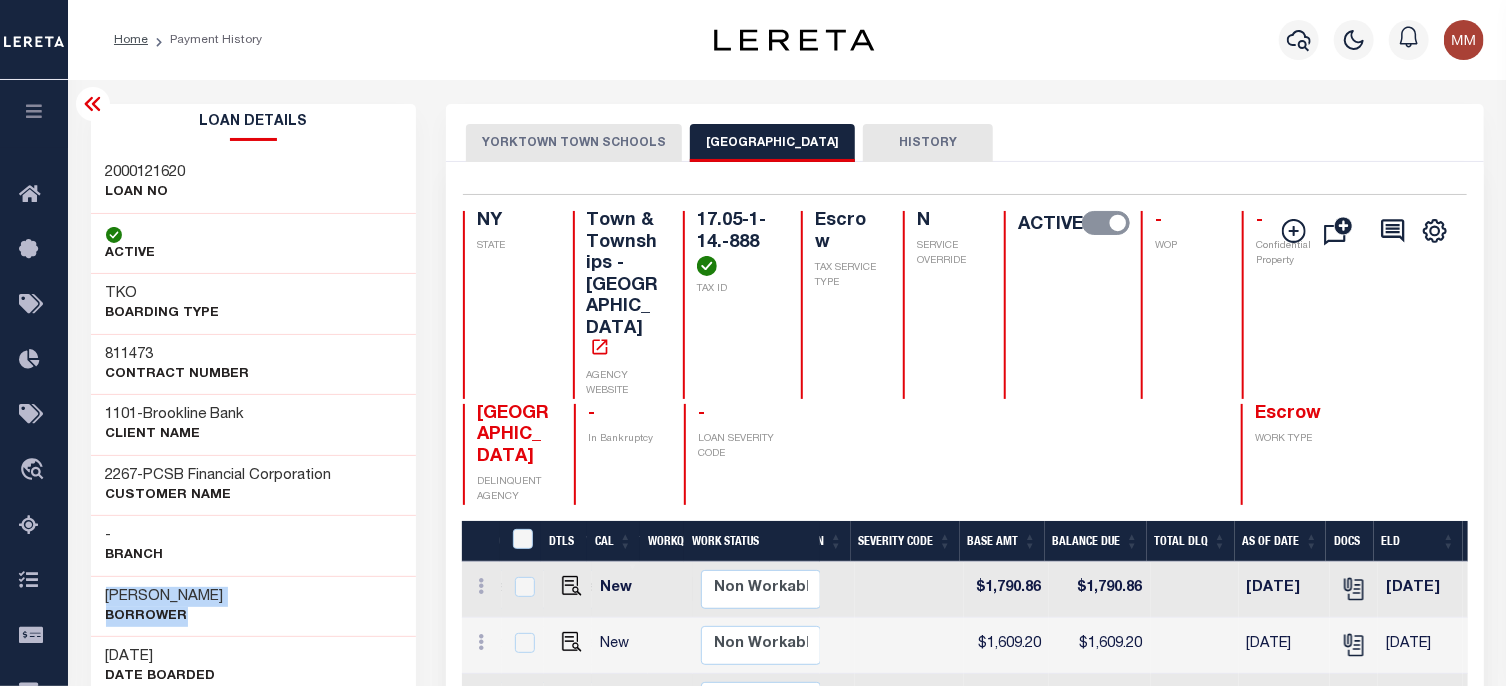 click on "ROONEY JAMES
Borrower" at bounding box center (254, 606) 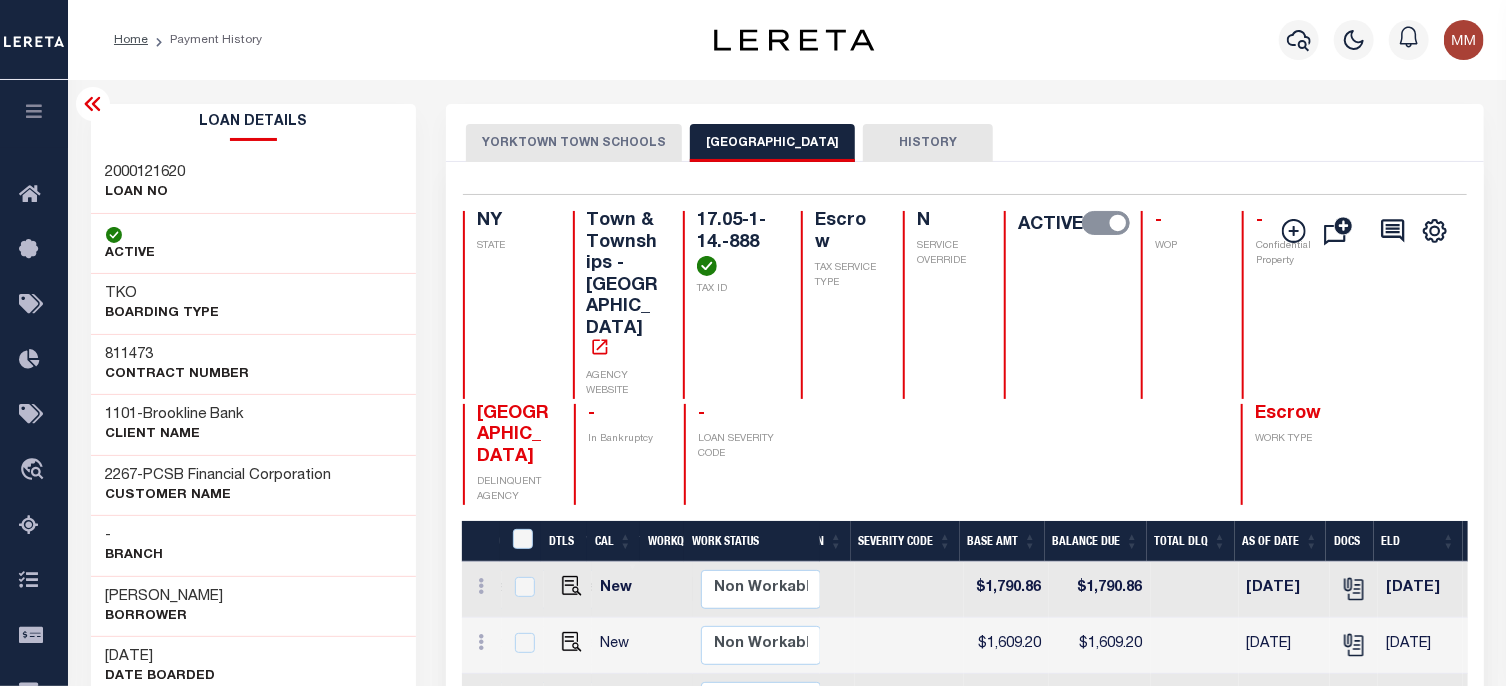 scroll, scrollTop: 0, scrollLeft: 606, axis: horizontal 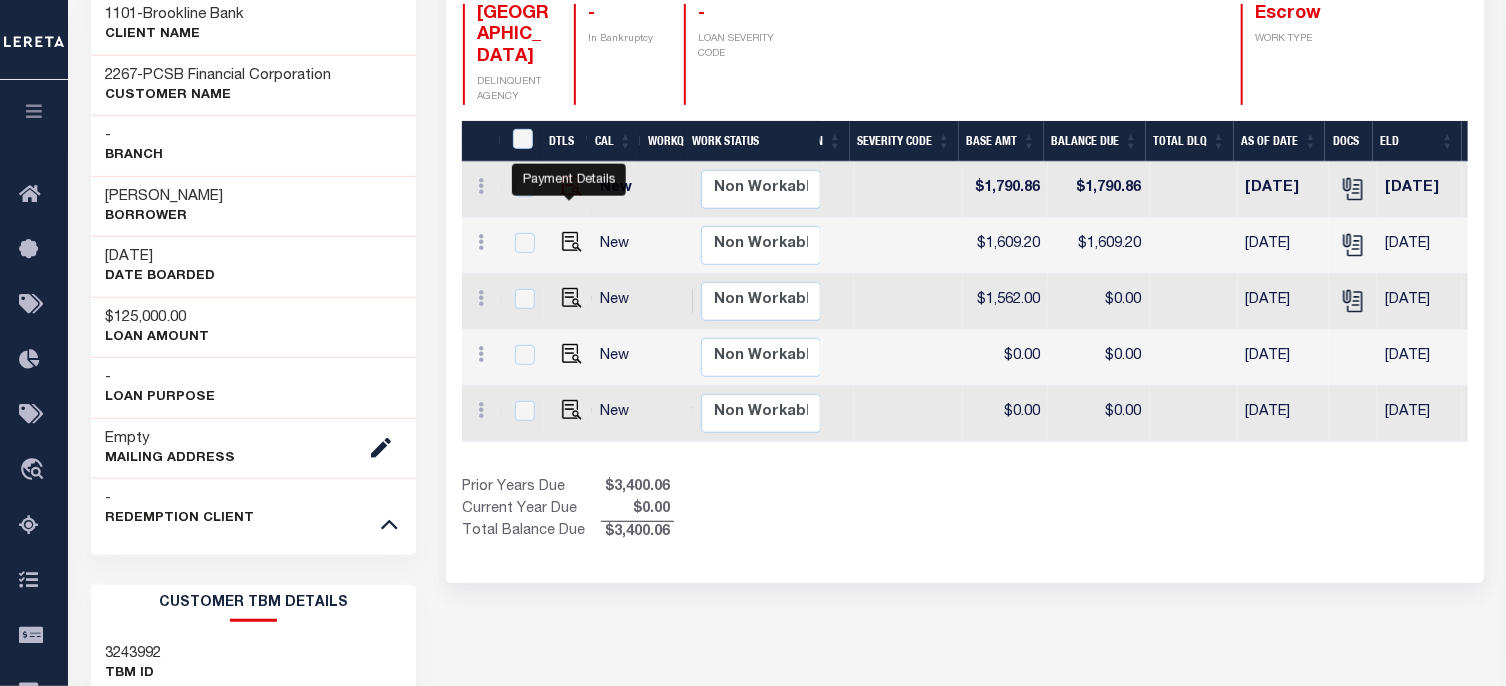 click at bounding box center (572, 186) 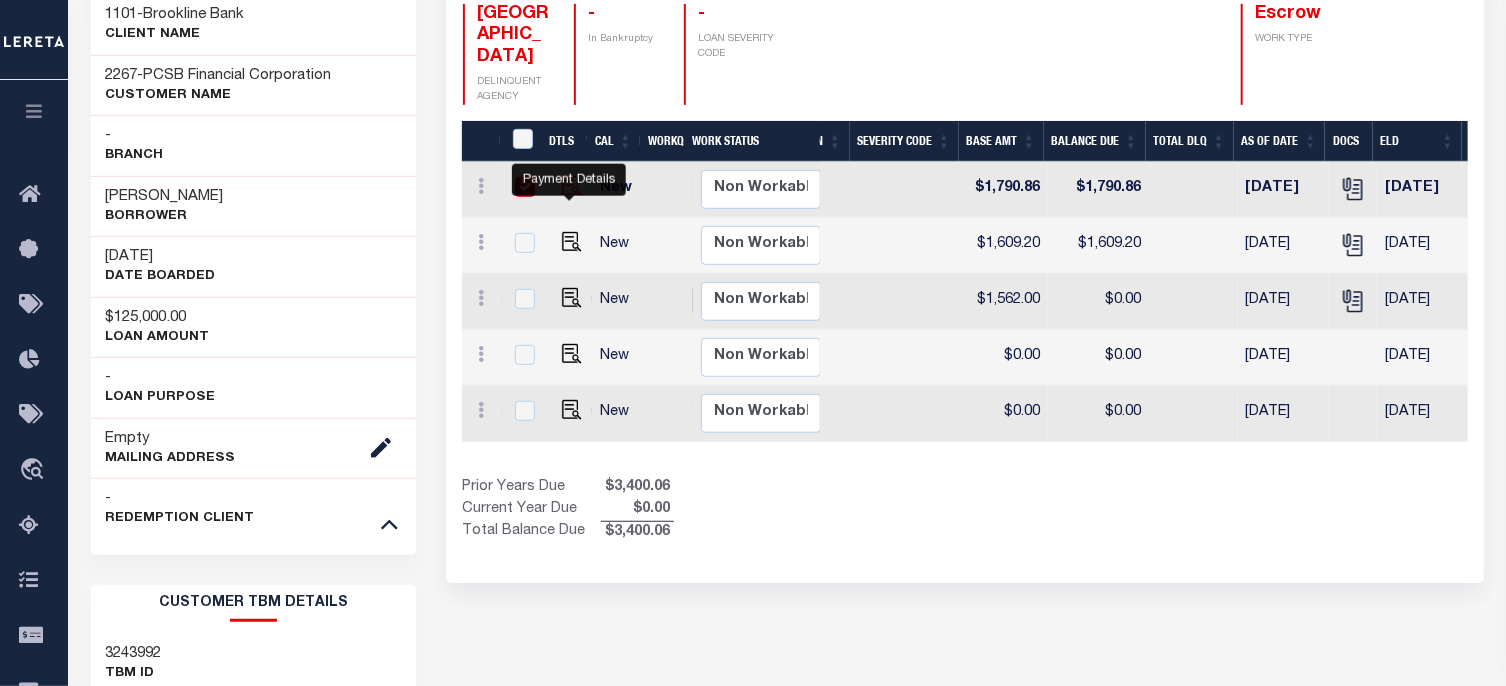 checkbox on "true" 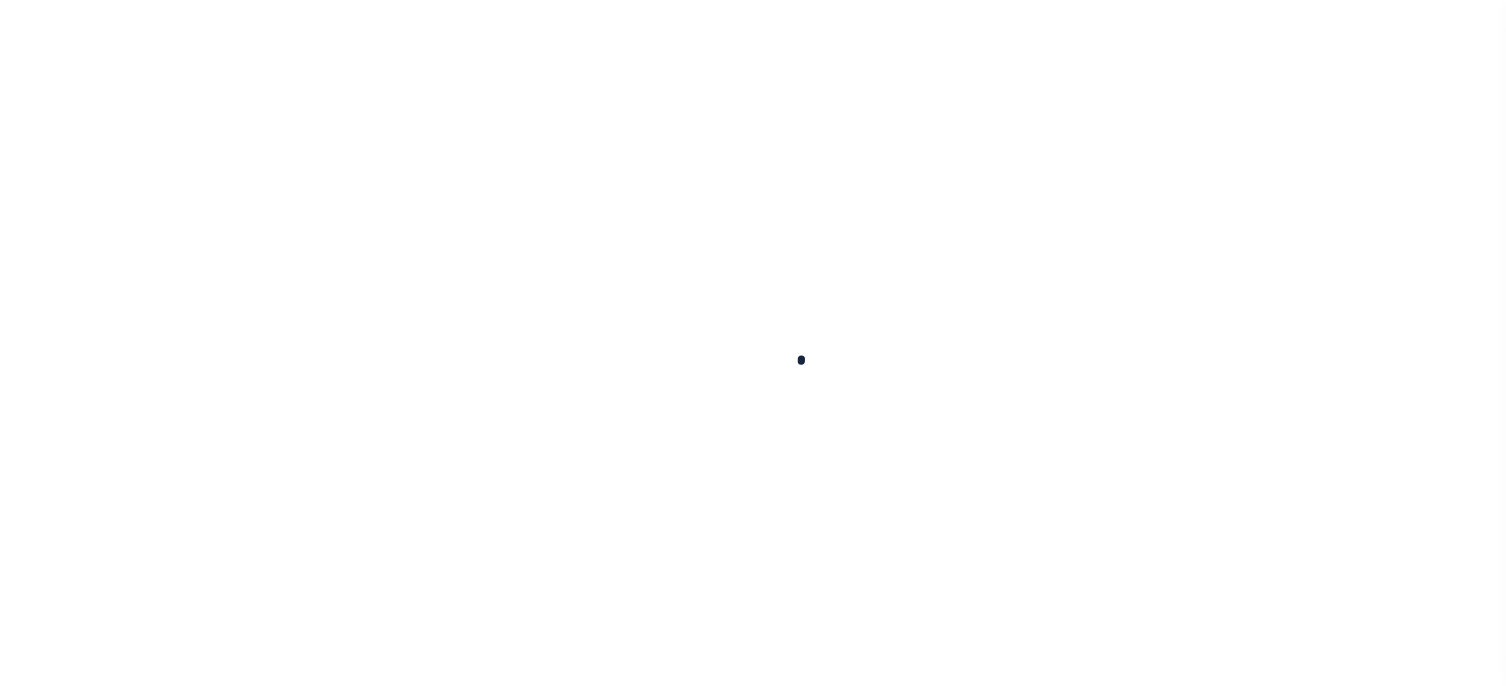 scroll, scrollTop: 0, scrollLeft: 0, axis: both 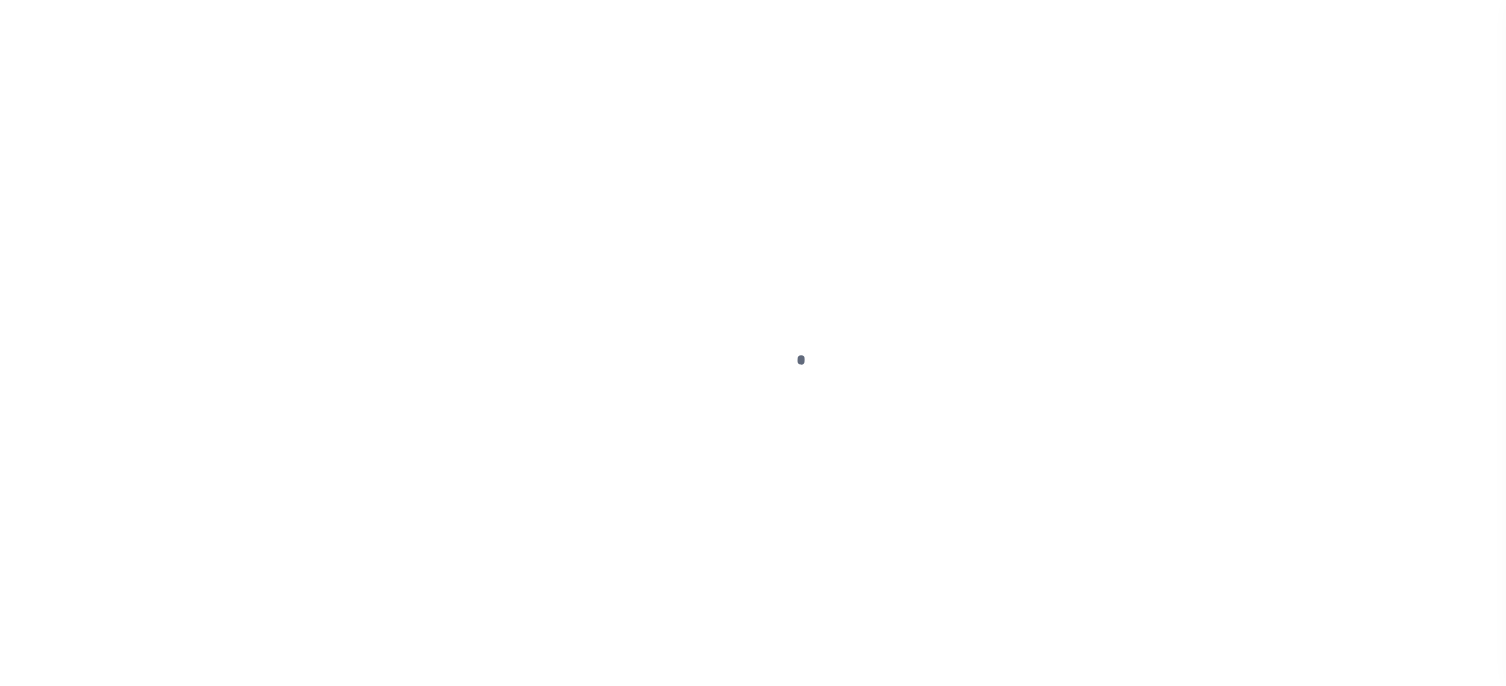 checkbox on "false" 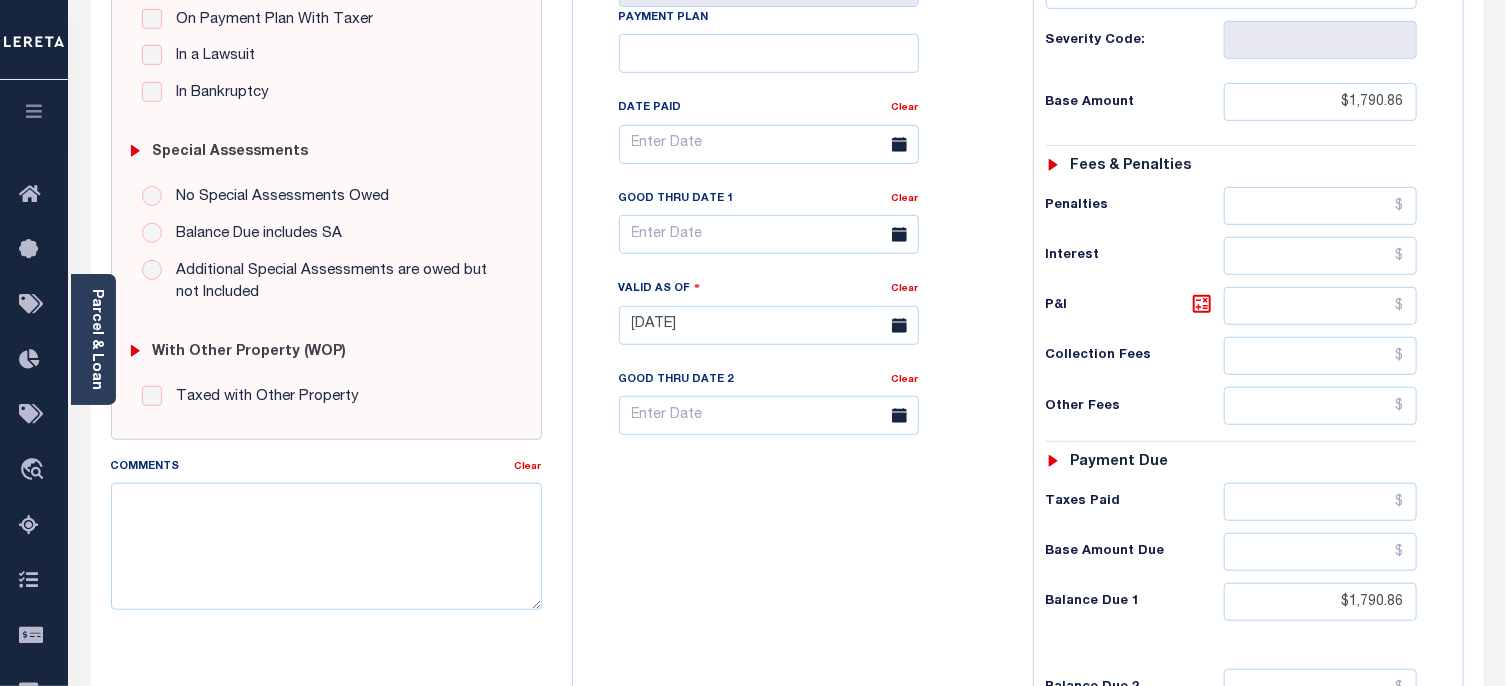 scroll, scrollTop: 823, scrollLeft: 0, axis: vertical 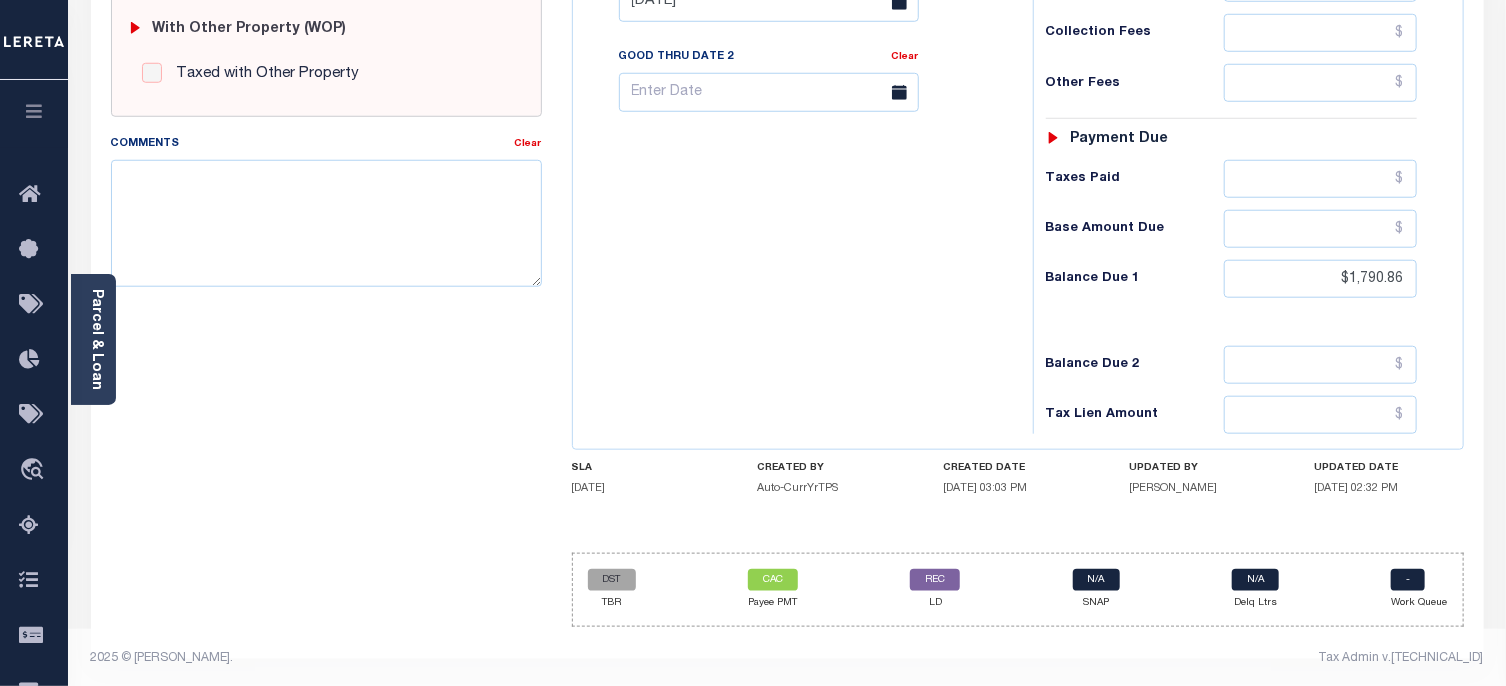 click at bounding box center [34, 114] 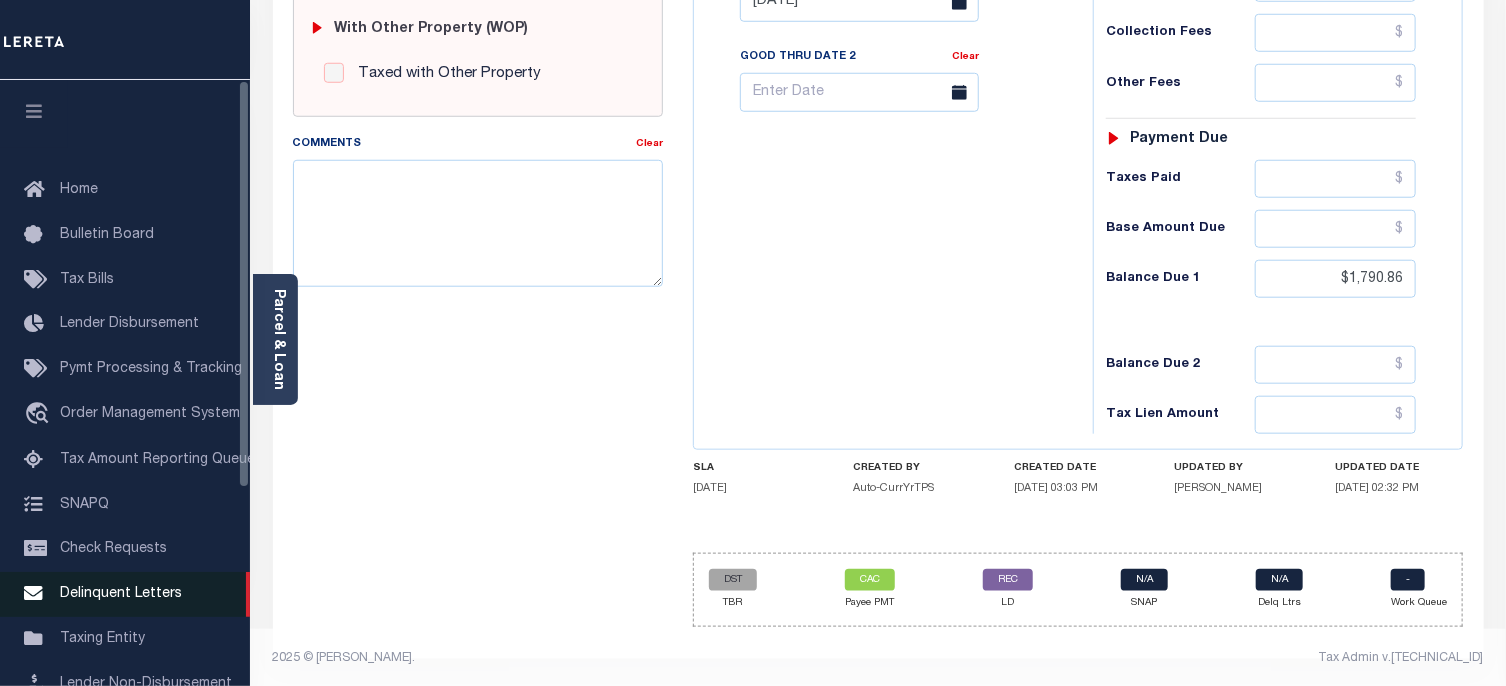 scroll, scrollTop: 292, scrollLeft: 0, axis: vertical 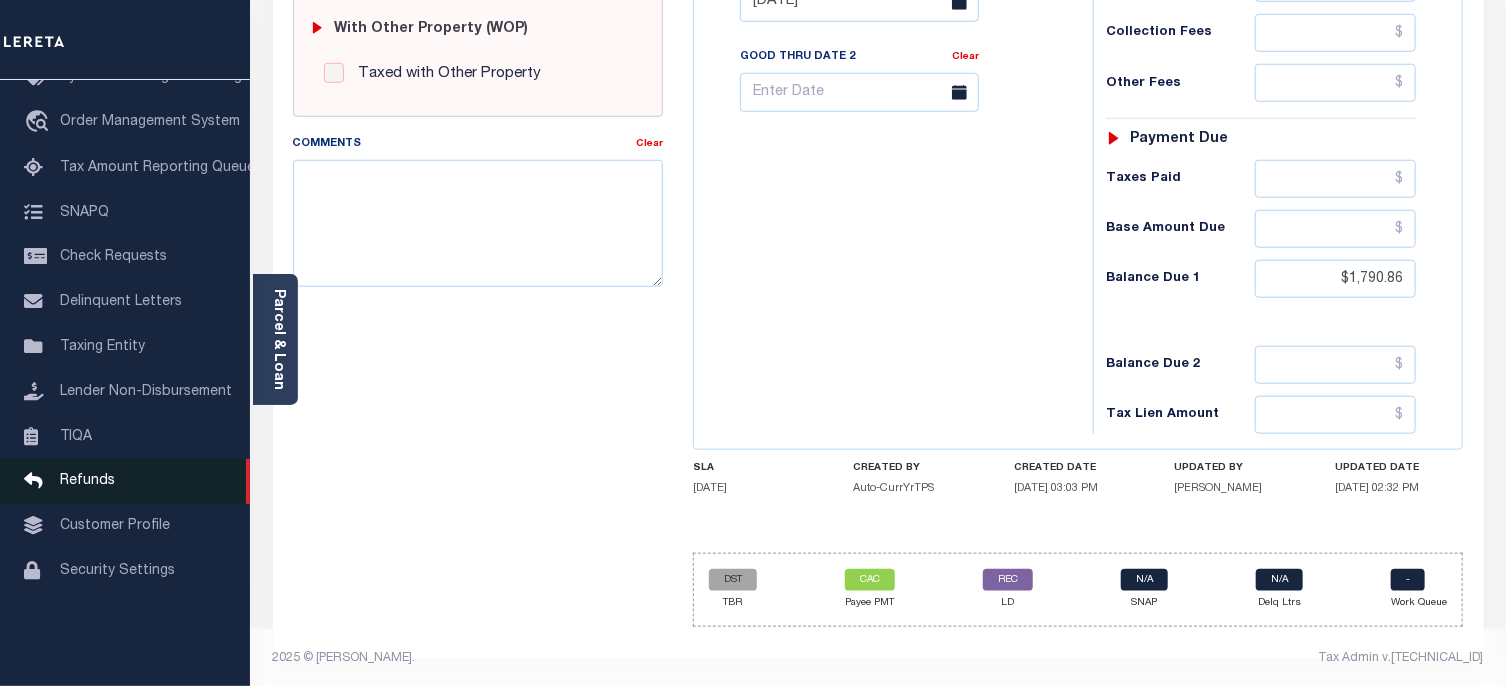 click on "Refunds" at bounding box center [87, 481] 